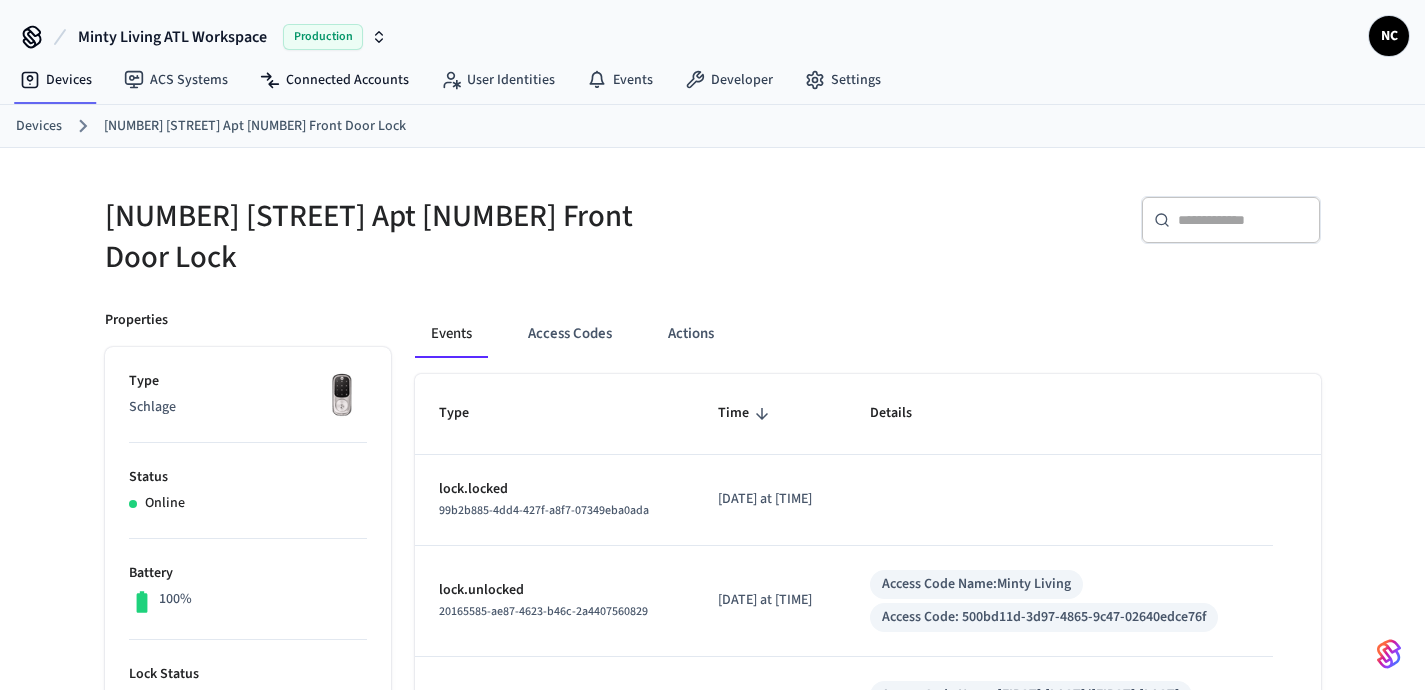 scroll, scrollTop: 27, scrollLeft: 0, axis: vertical 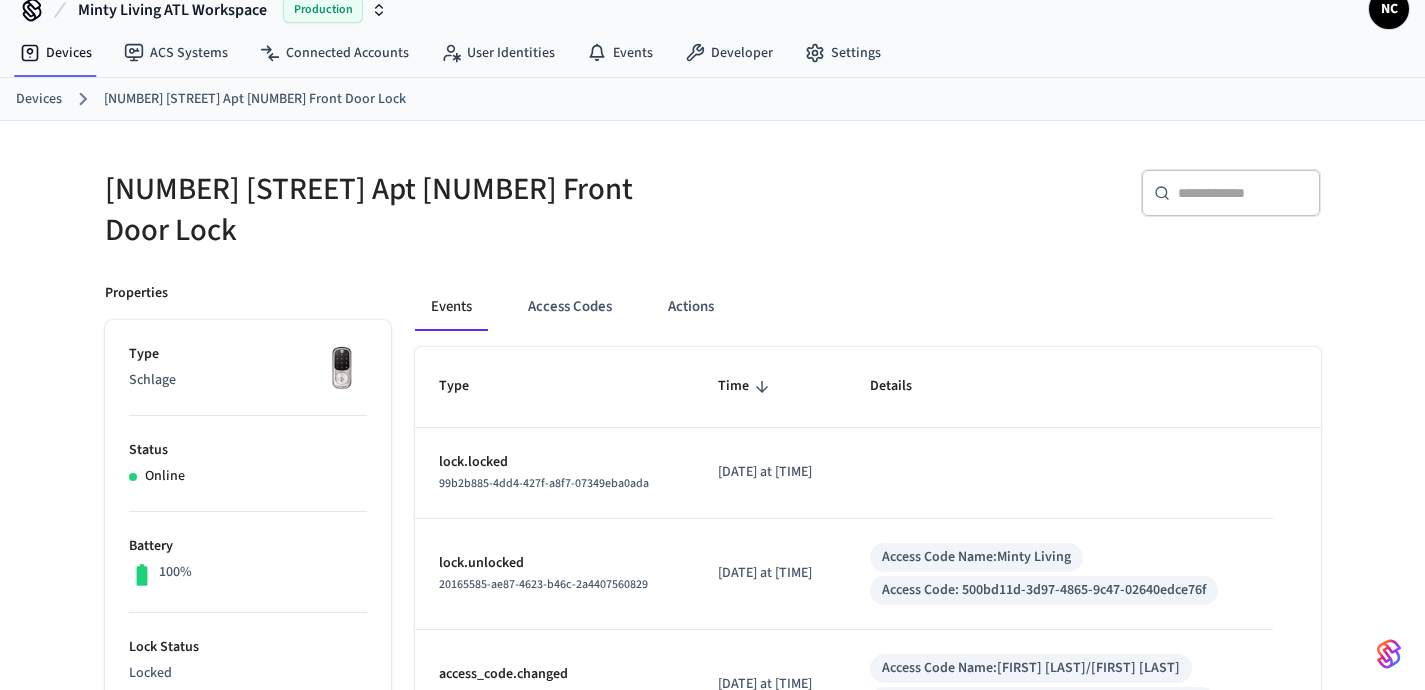 click on "Devices" at bounding box center (39, 99) 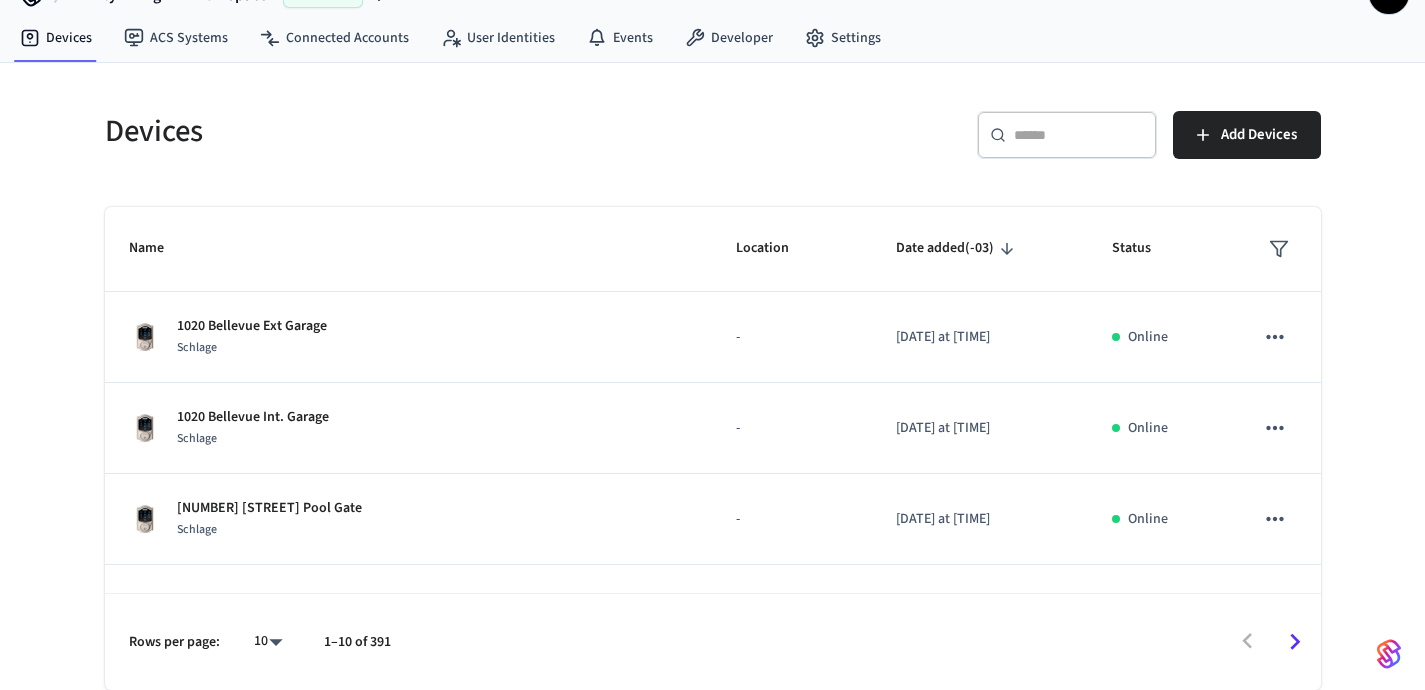 scroll, scrollTop: 35, scrollLeft: 0, axis: vertical 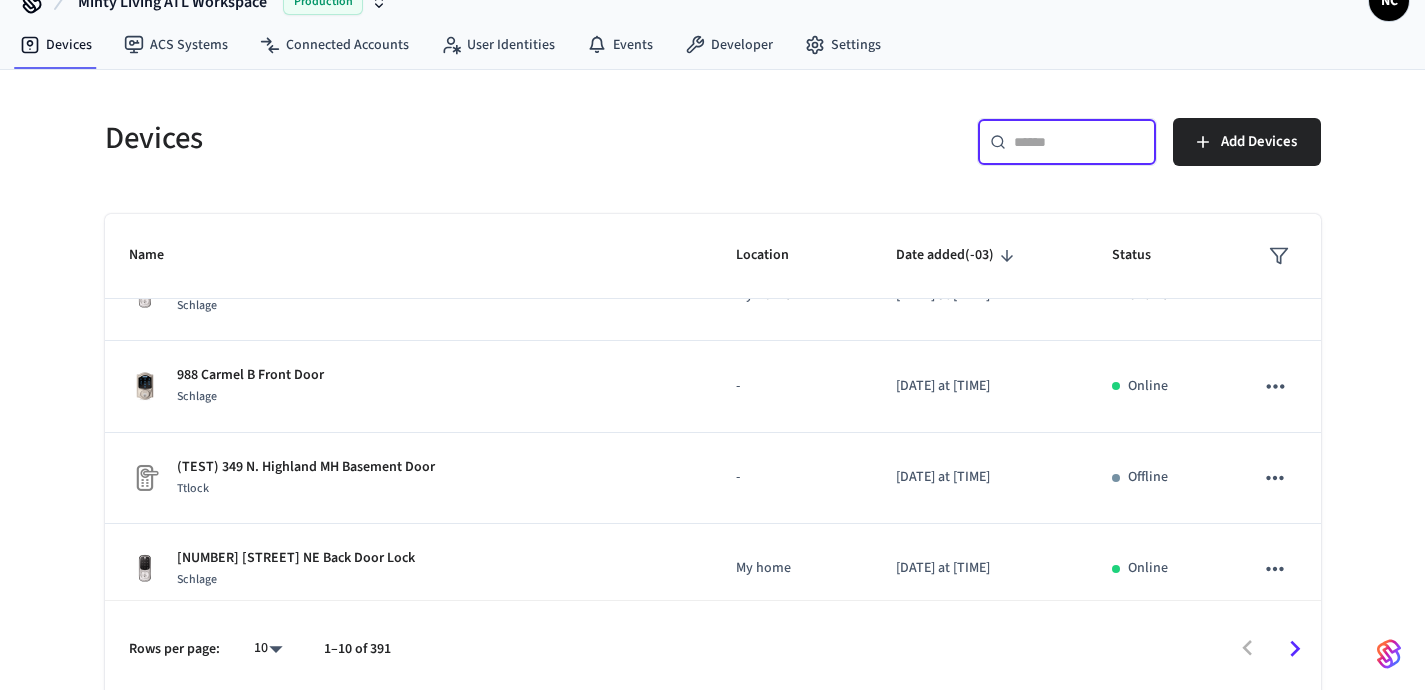 click at bounding box center [1079, 142] 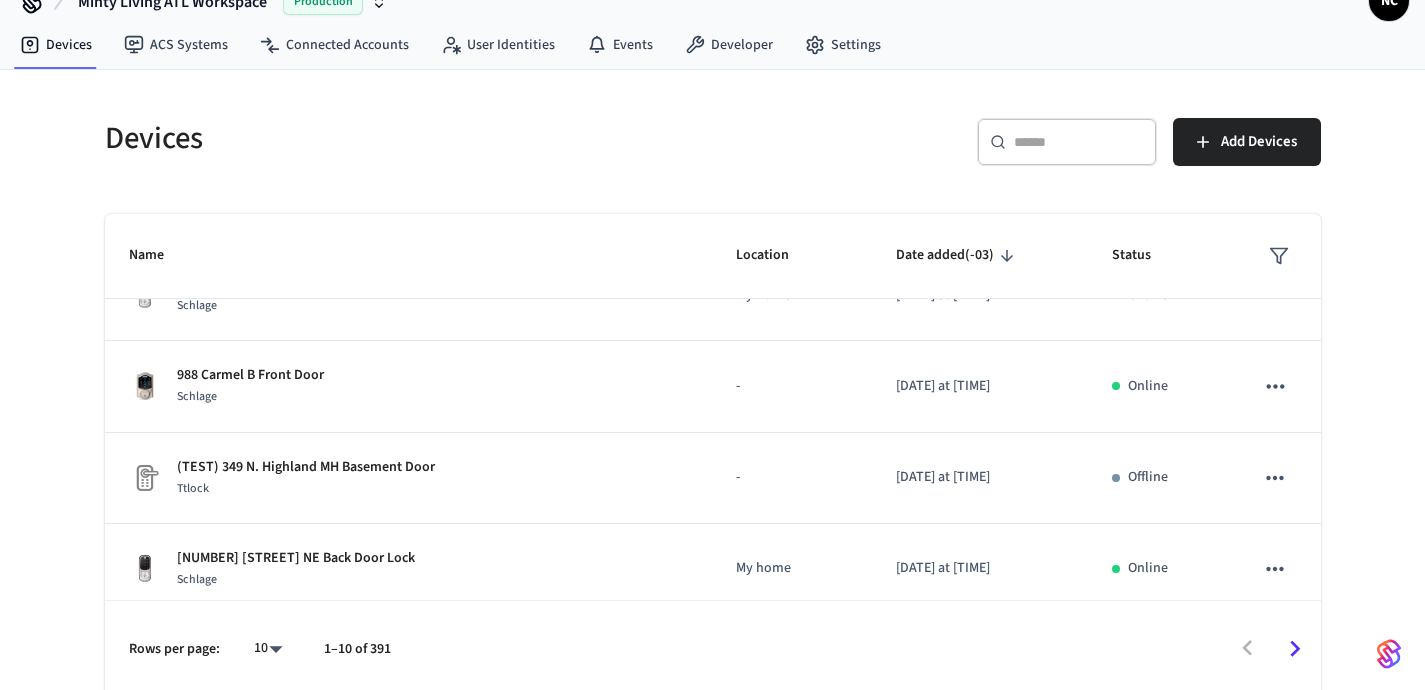 click on "​ ​" at bounding box center (1067, 142) 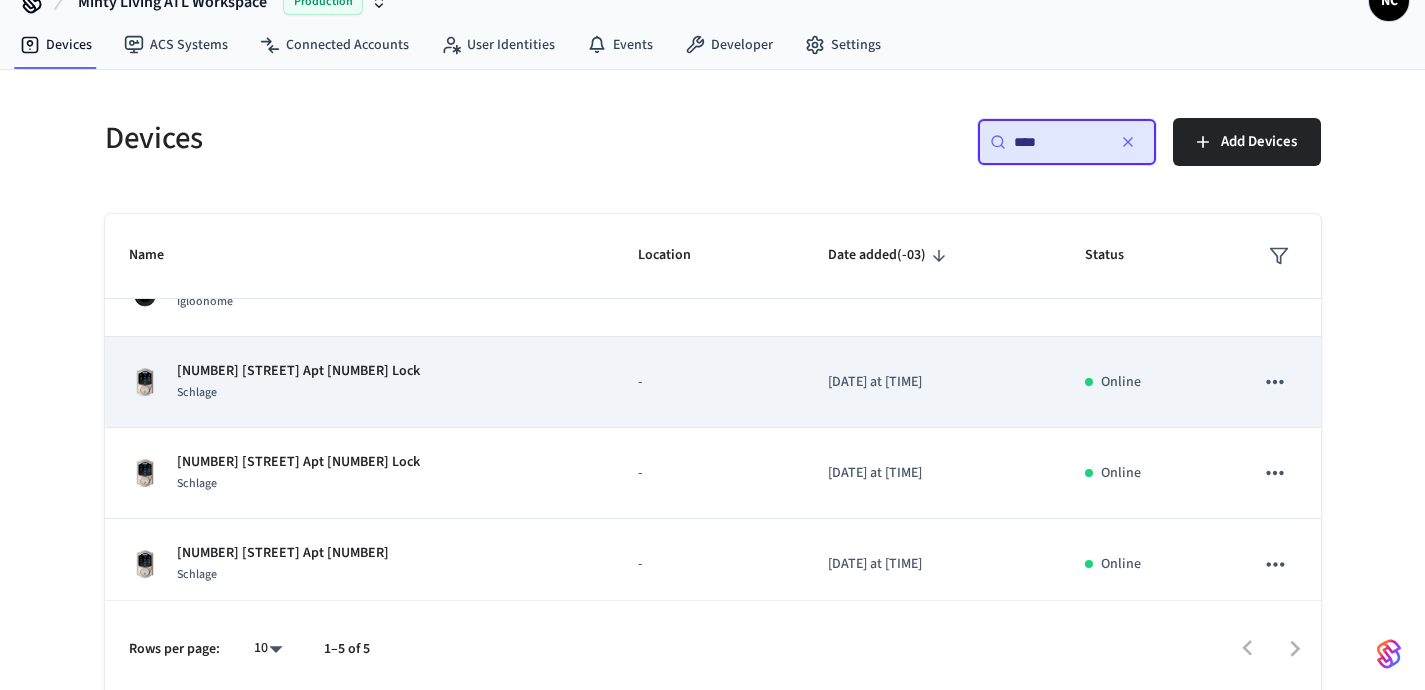 scroll, scrollTop: 154, scrollLeft: 0, axis: vertical 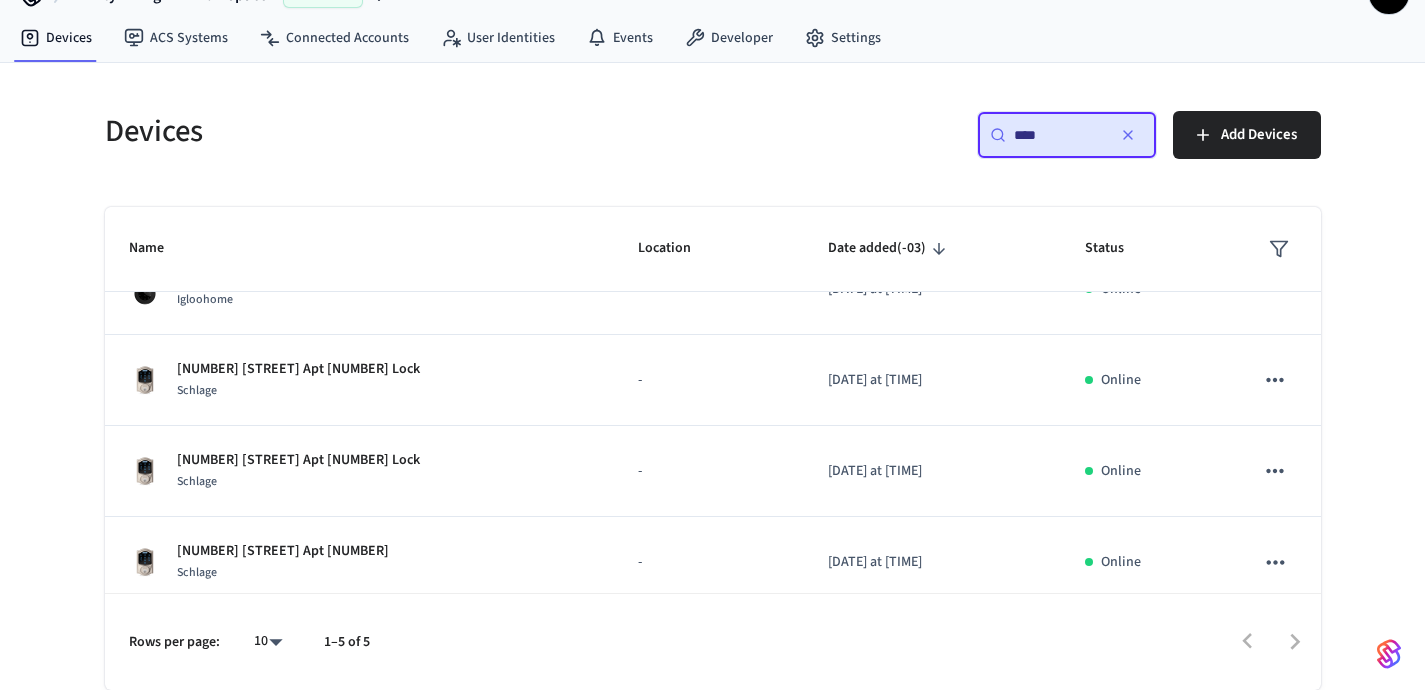 click on "****" at bounding box center (1059, 135) 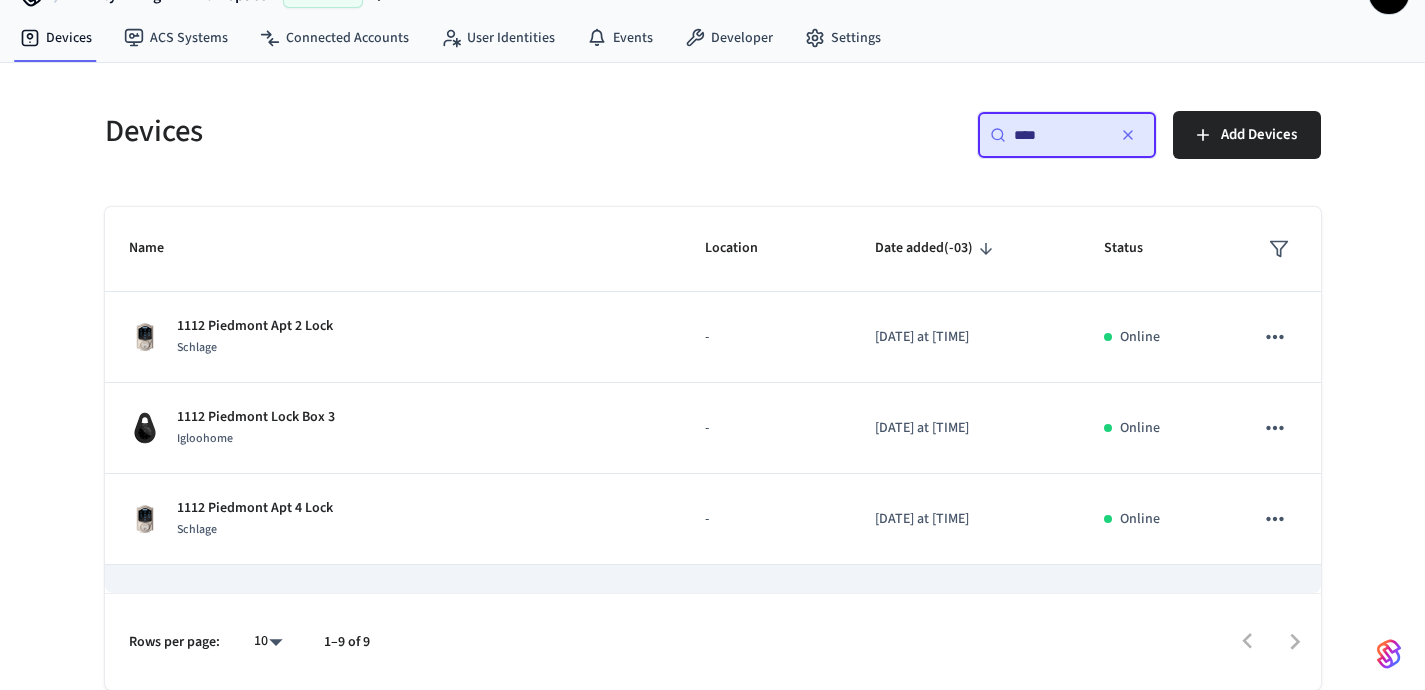 scroll, scrollTop: 37, scrollLeft: 0, axis: vertical 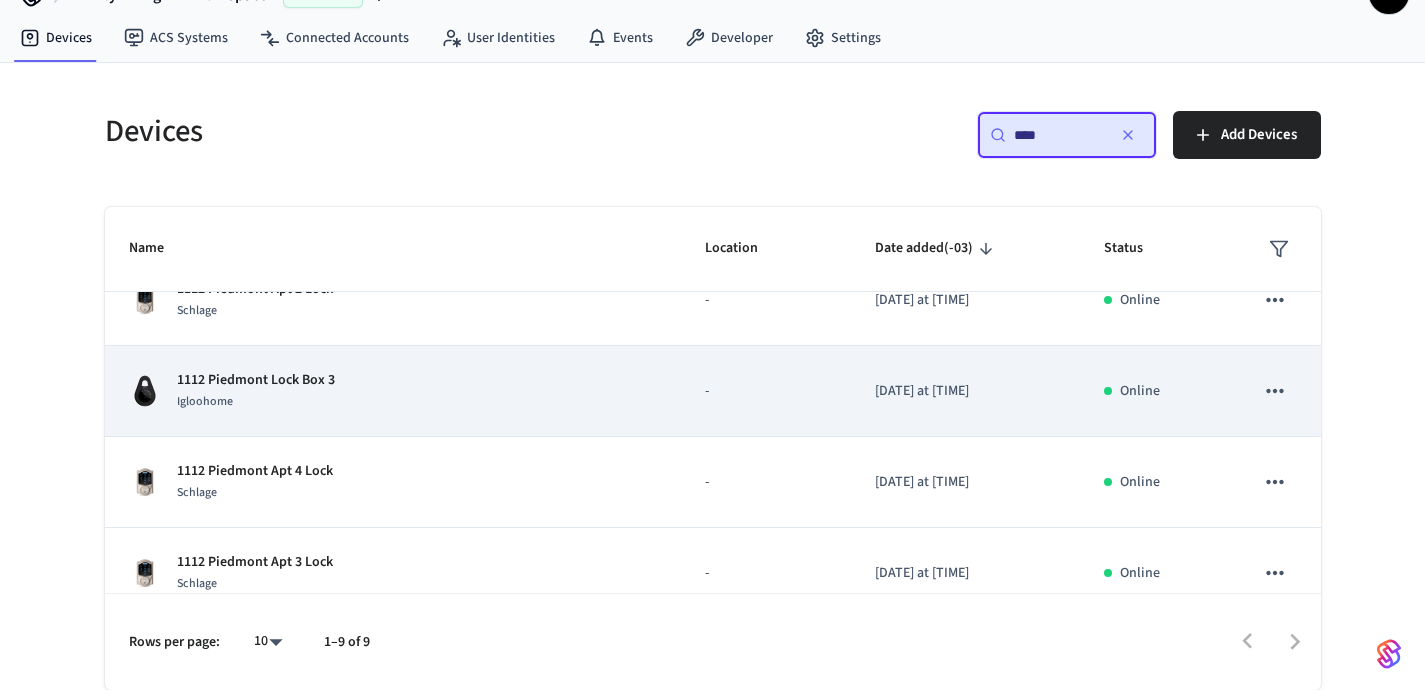 type on "****" 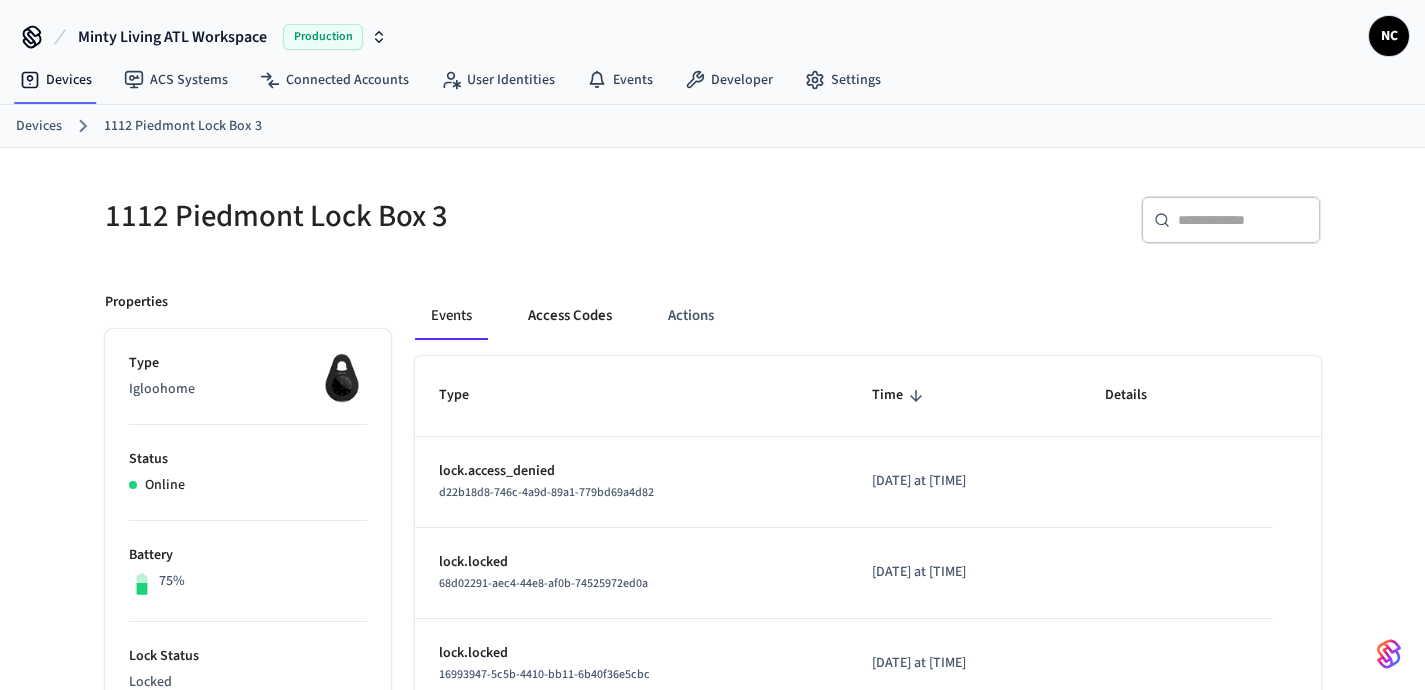 click on "Access Codes" at bounding box center [570, 316] 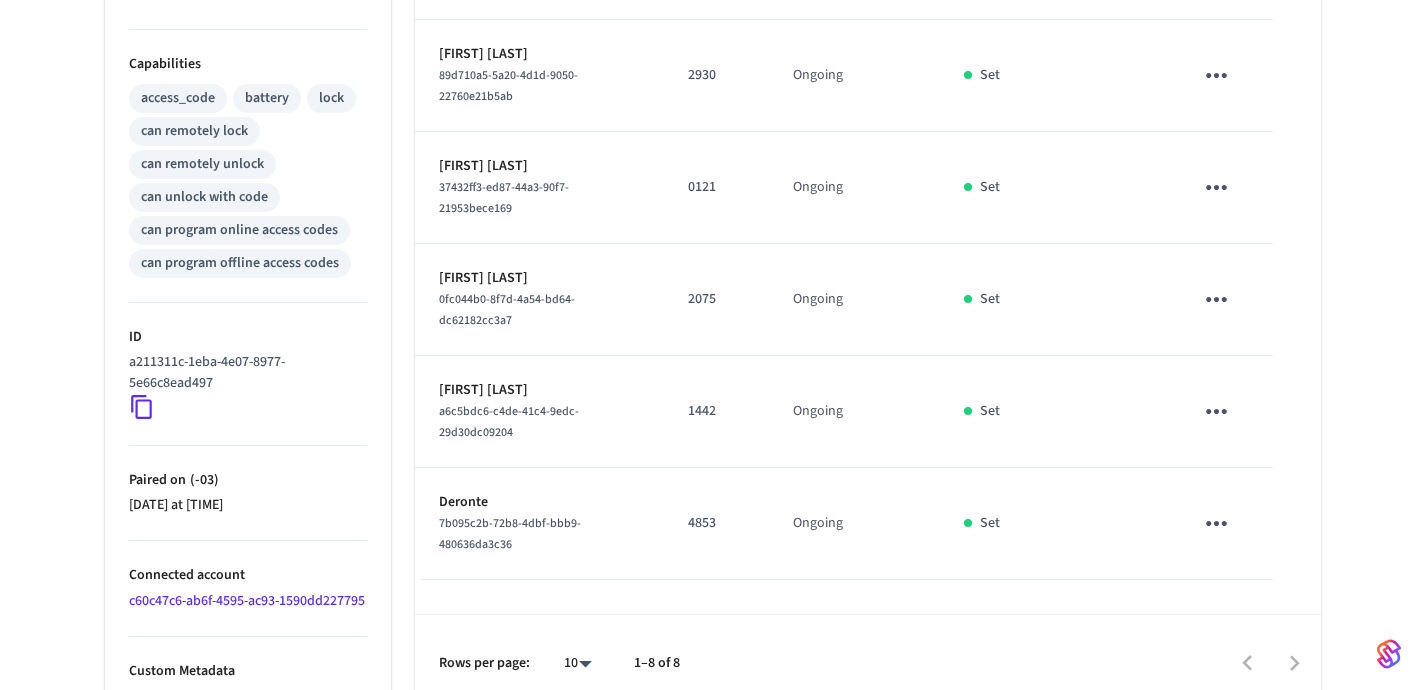 scroll, scrollTop: 826, scrollLeft: 0, axis: vertical 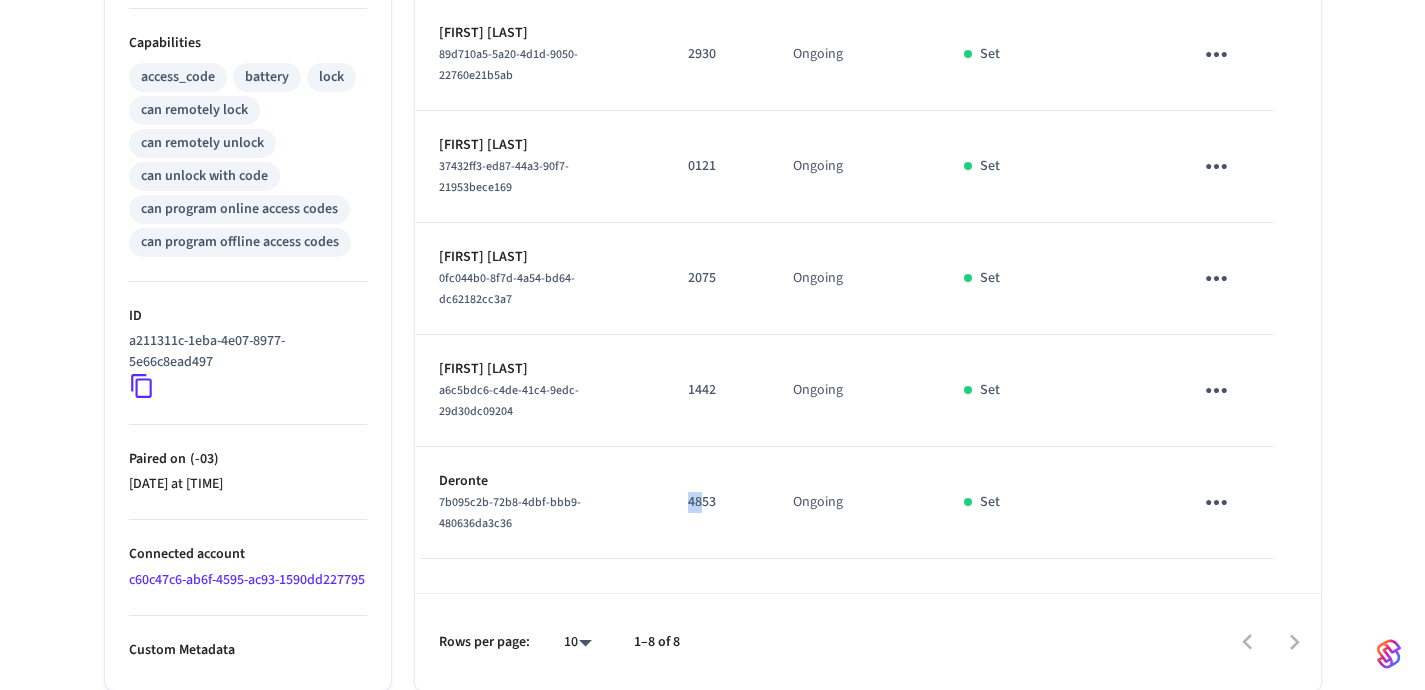 click on "4853" at bounding box center [716, 502] 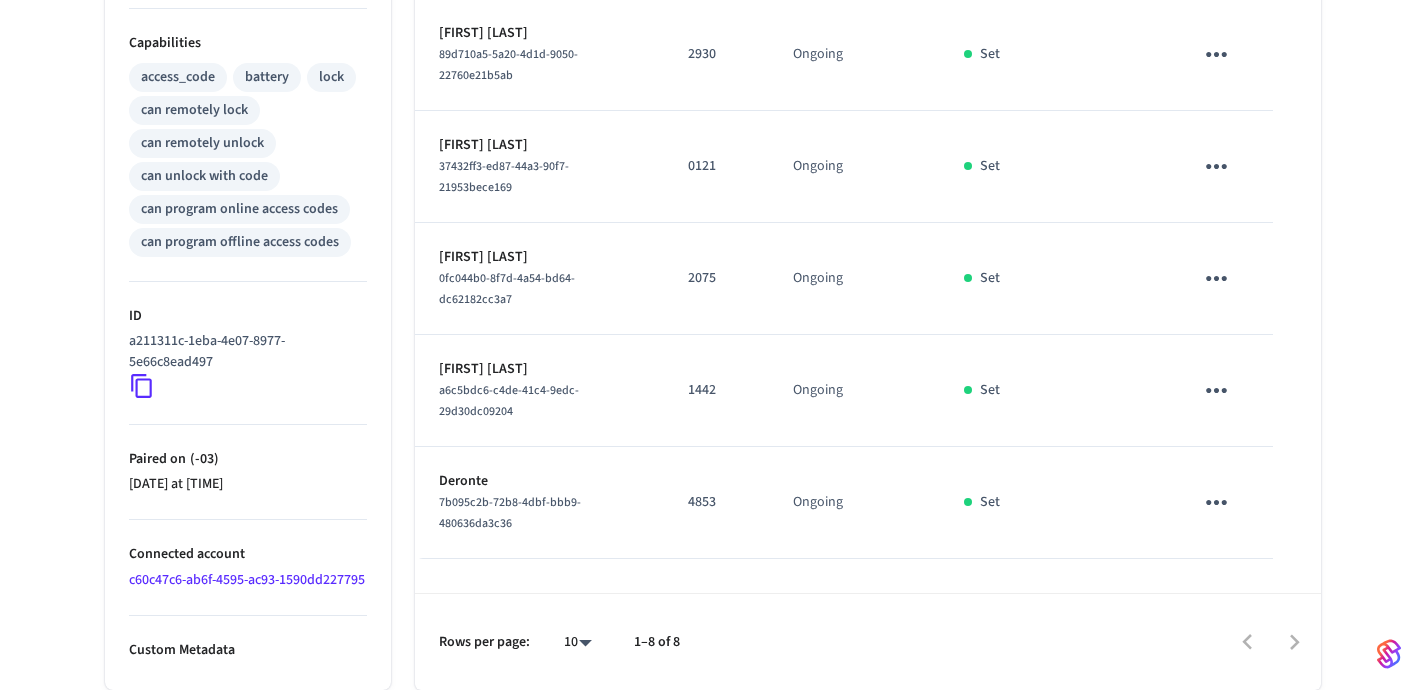 click on "4853" at bounding box center [716, 503] 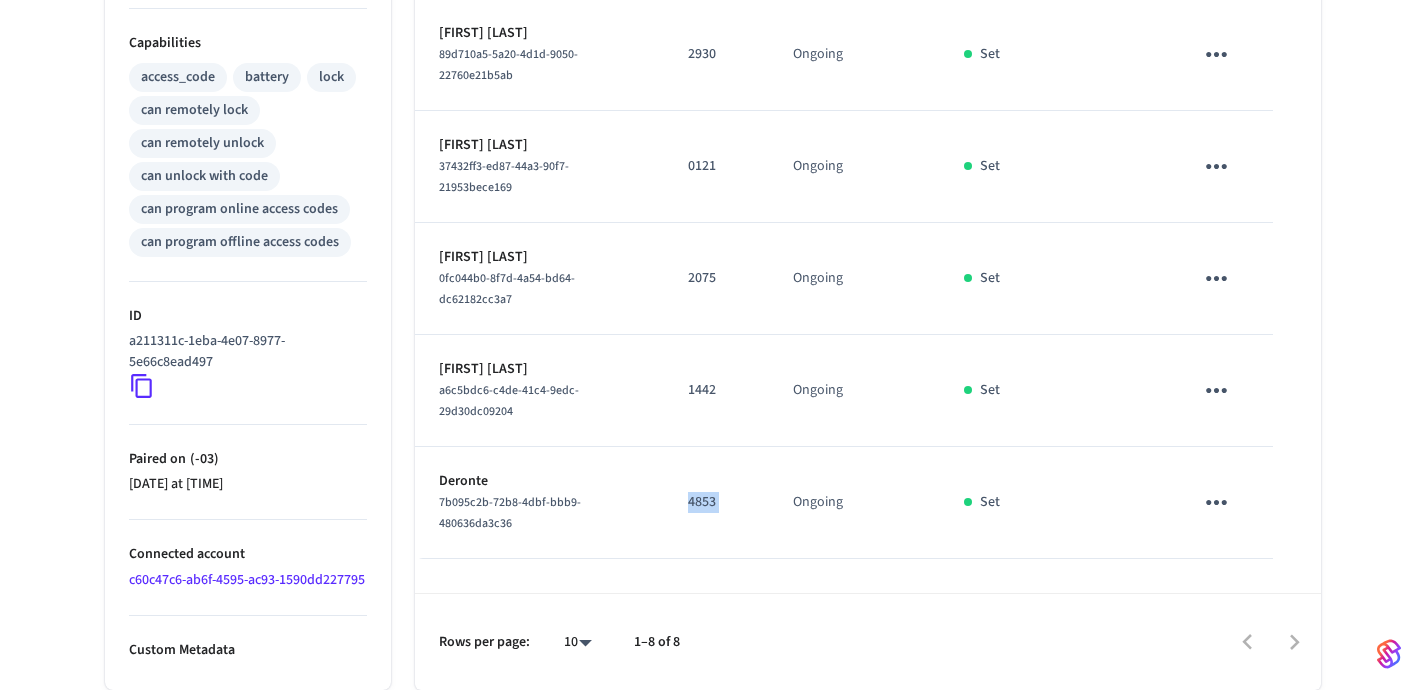 click on "4853" at bounding box center (716, 503) 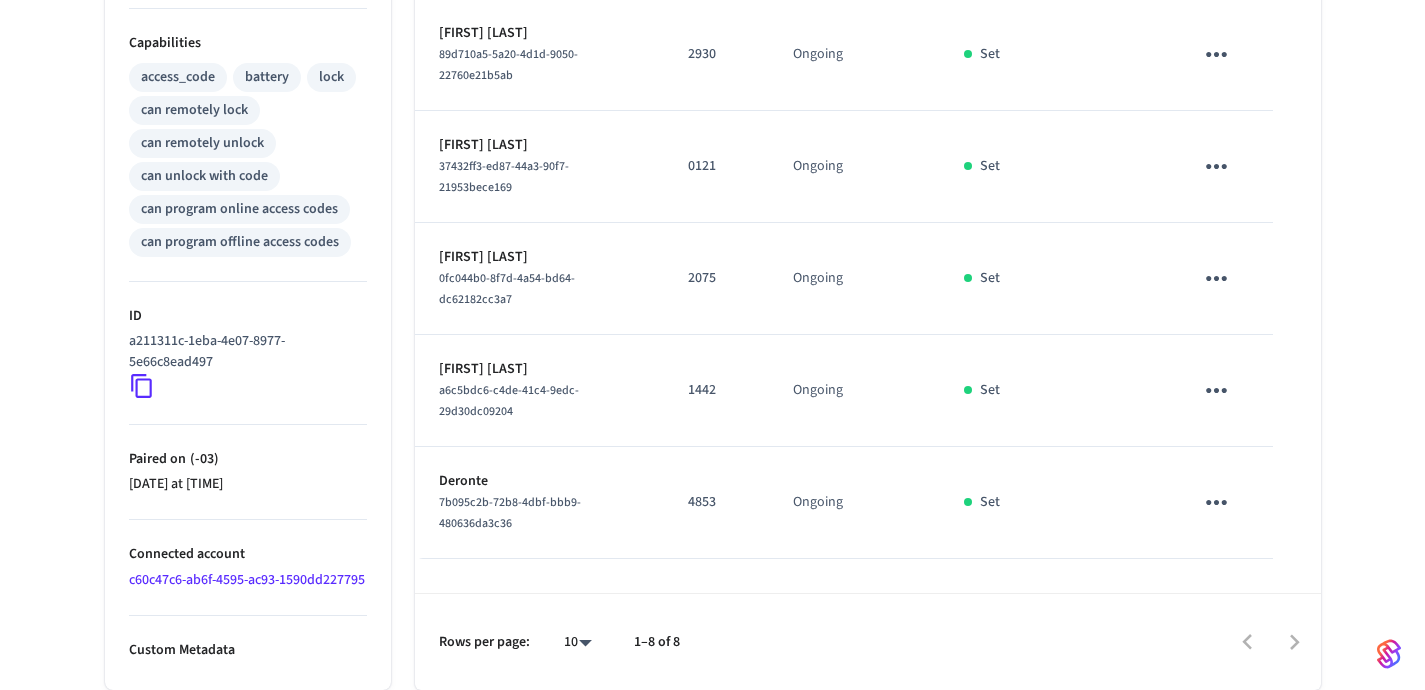 click on "4853" at bounding box center (716, 503) 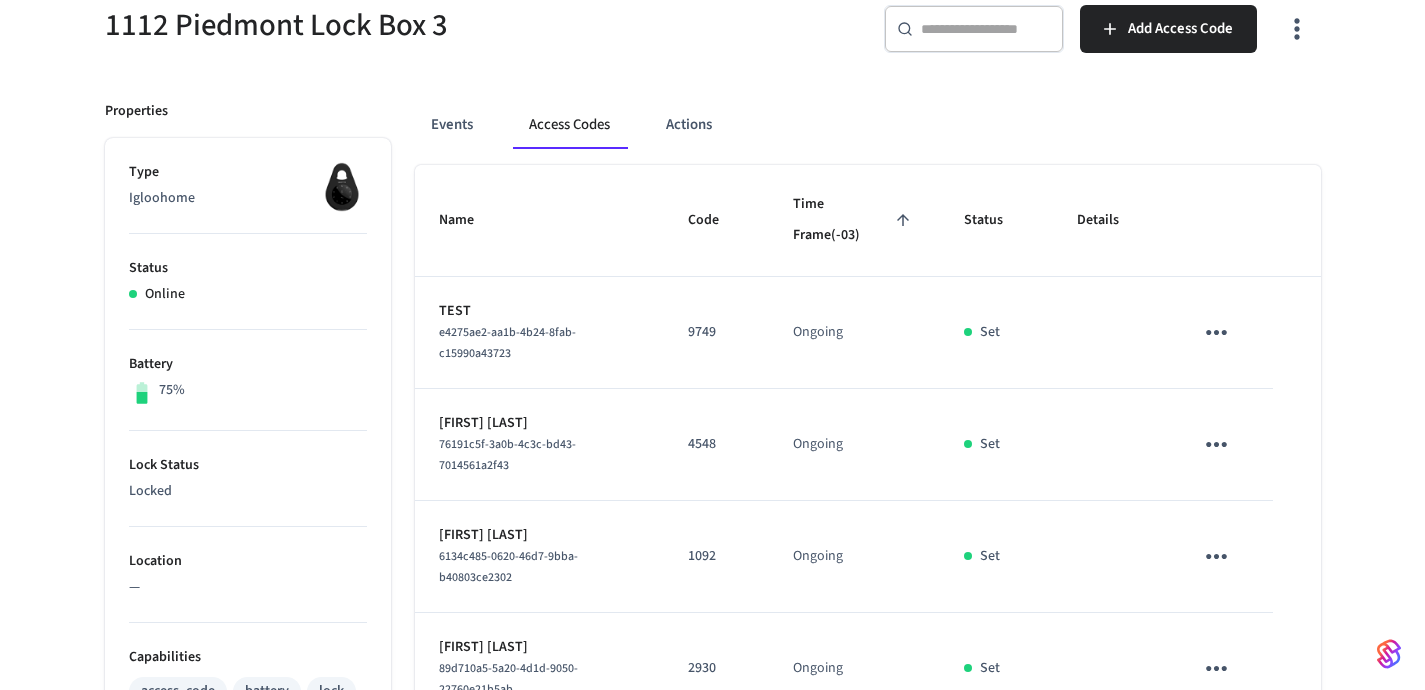 scroll, scrollTop: 0, scrollLeft: 0, axis: both 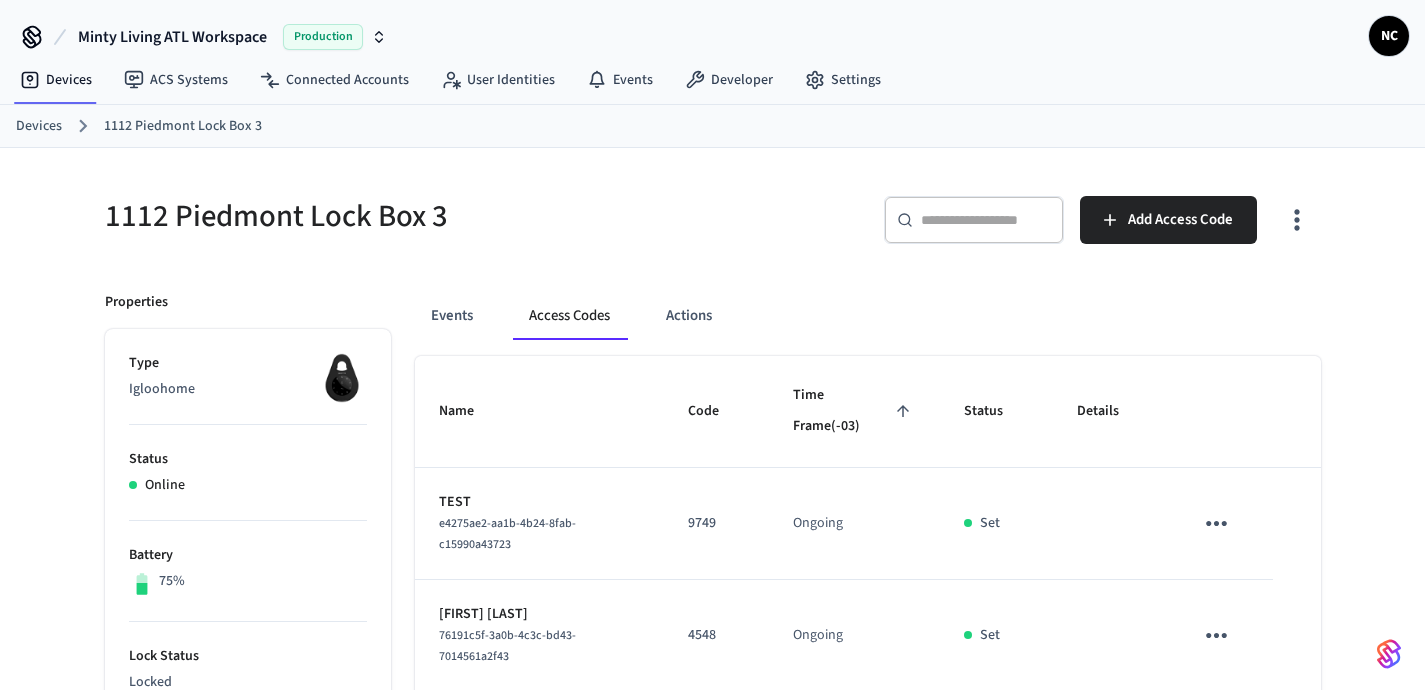 click on "Devices" at bounding box center (39, 126) 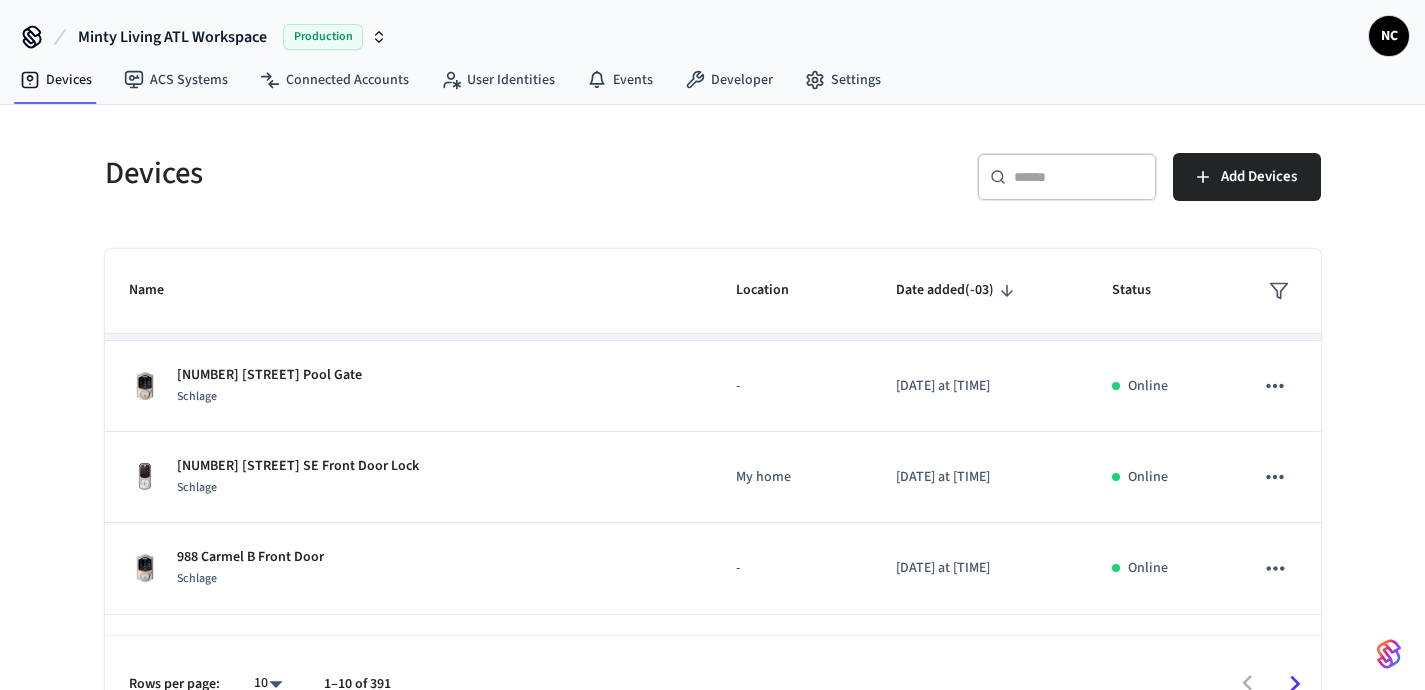 scroll, scrollTop: 176, scrollLeft: 0, axis: vertical 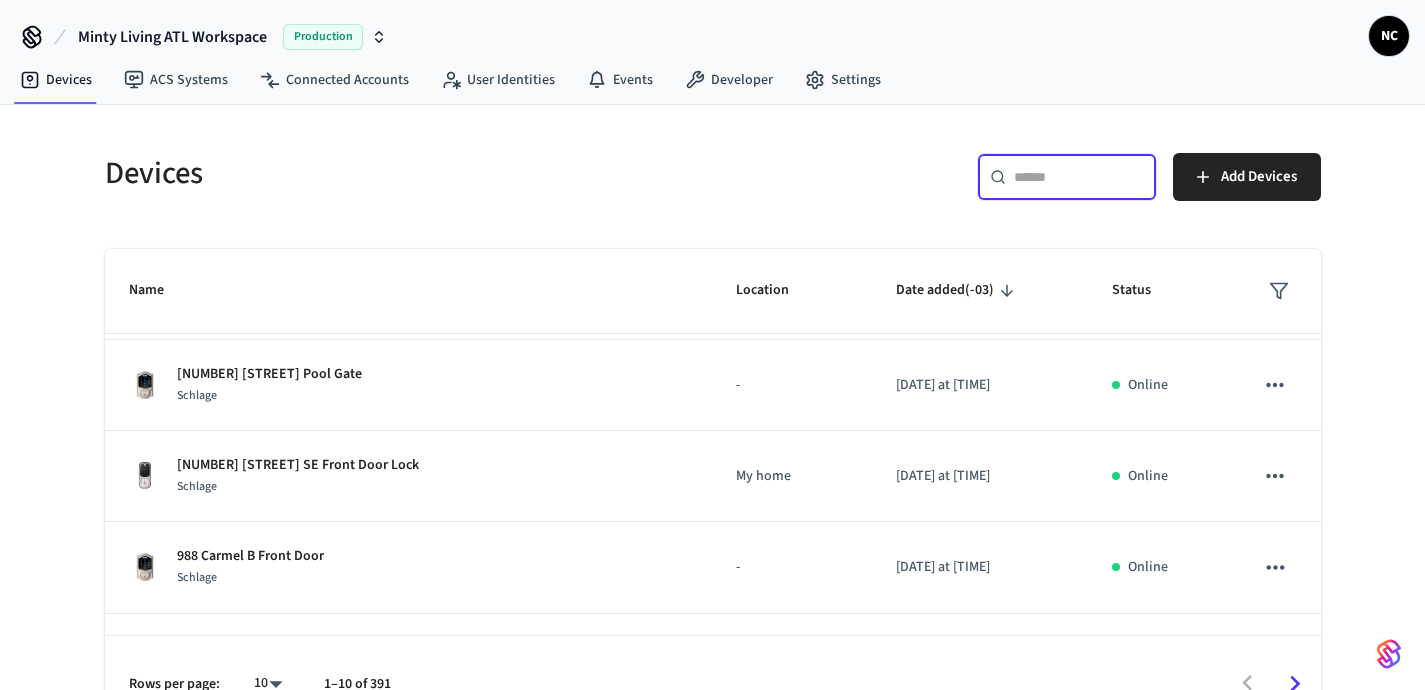 click at bounding box center (1079, 177) 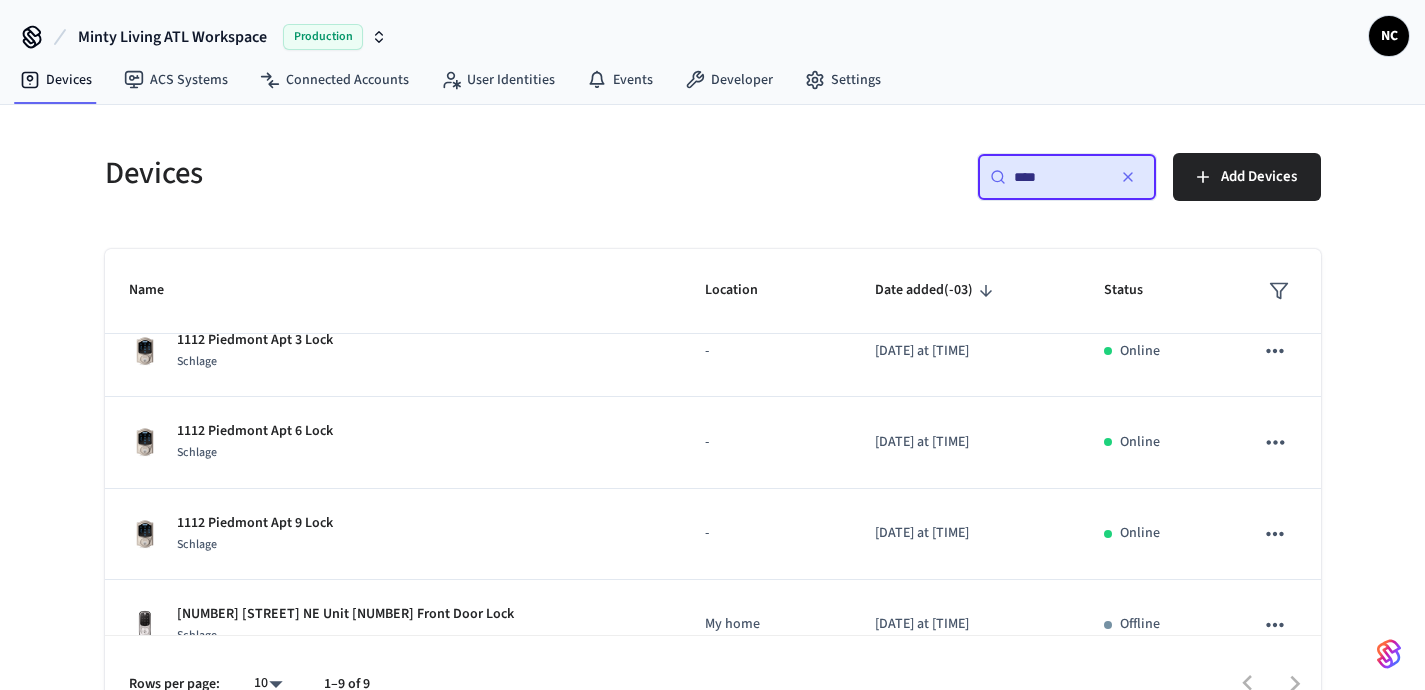 scroll, scrollTop: 305, scrollLeft: 0, axis: vertical 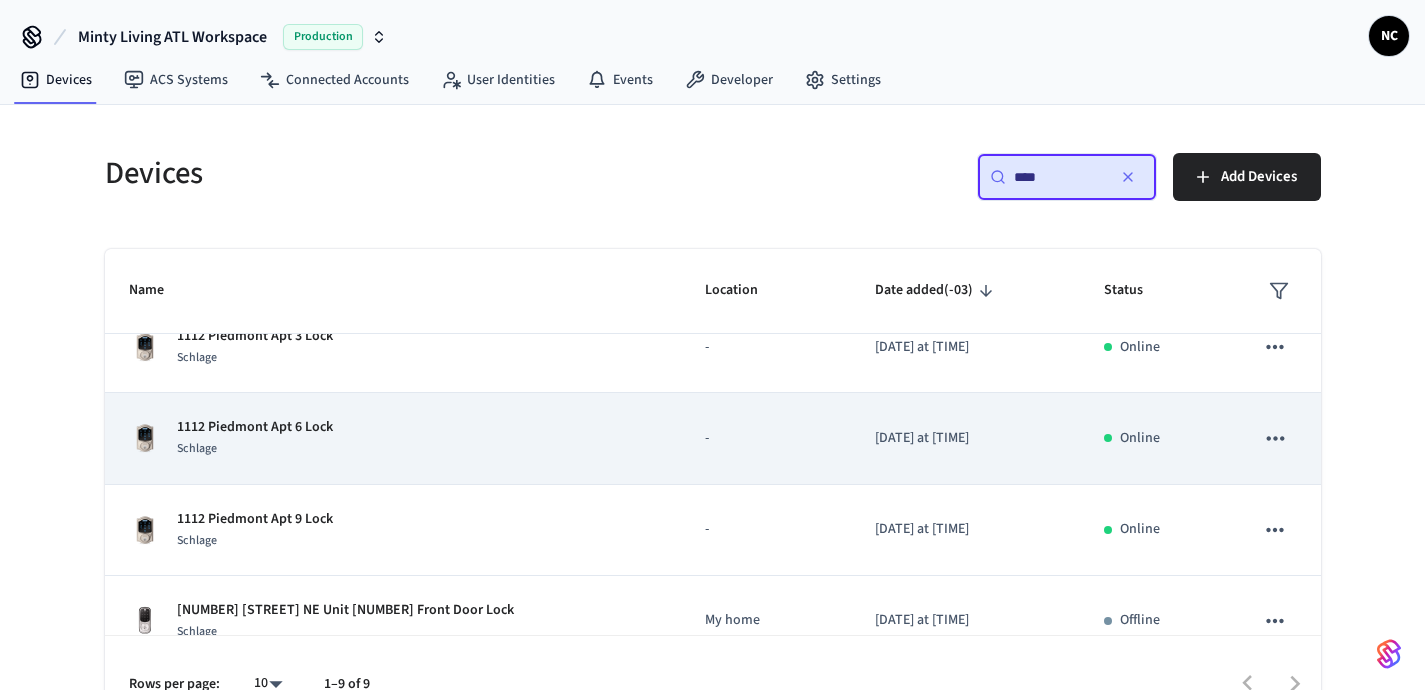 type on "****" 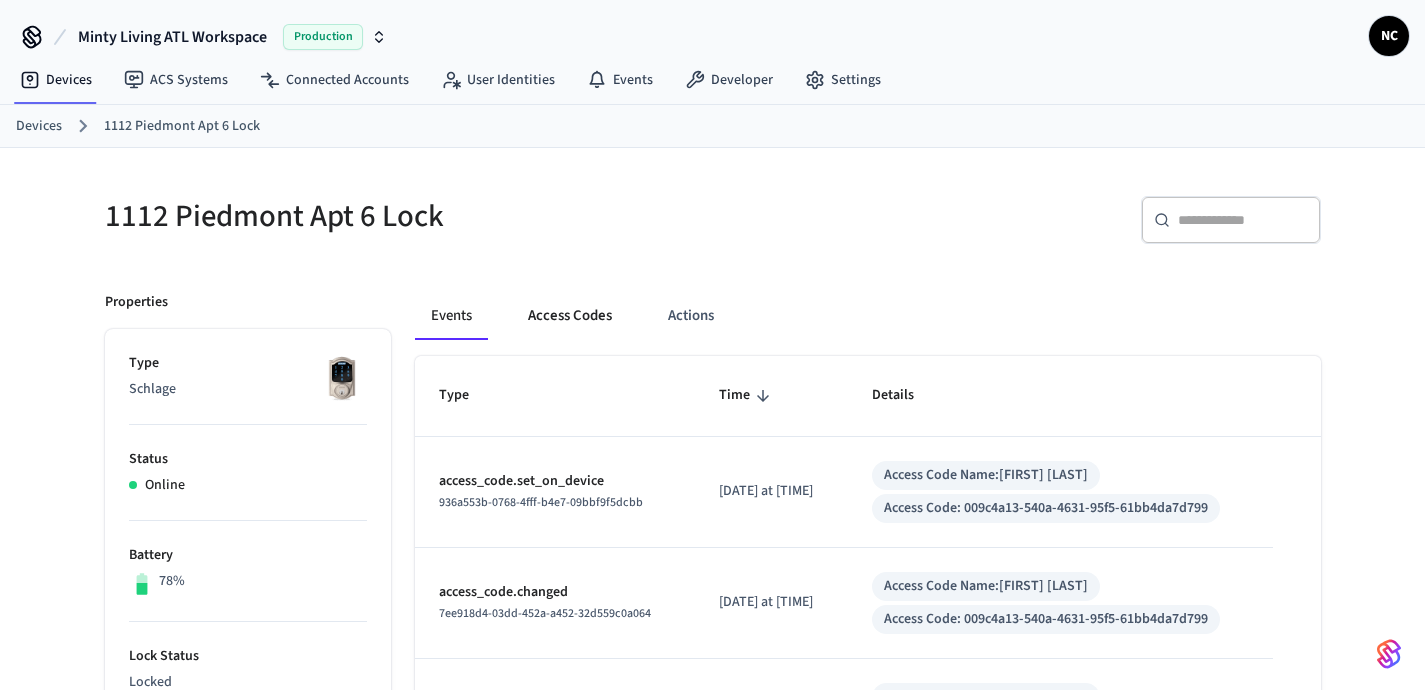 click on "Access Codes" at bounding box center (570, 316) 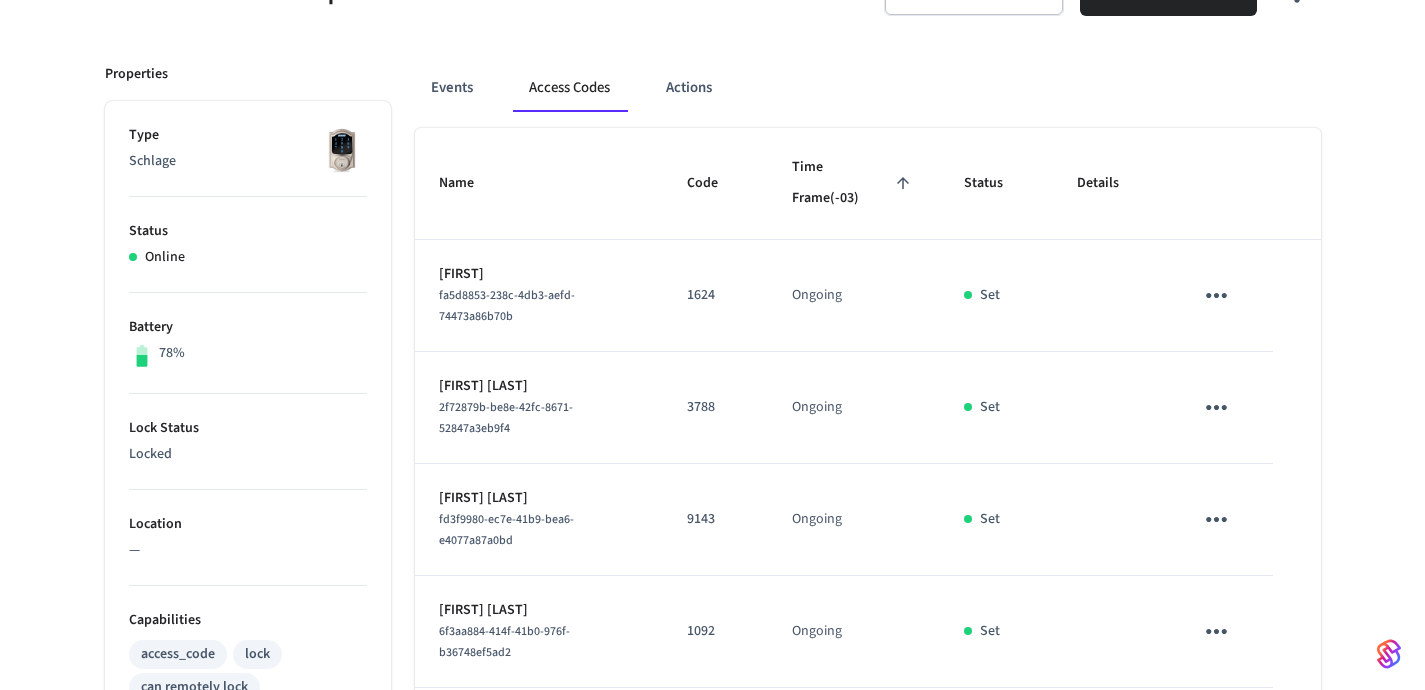 scroll, scrollTop: 793, scrollLeft: 0, axis: vertical 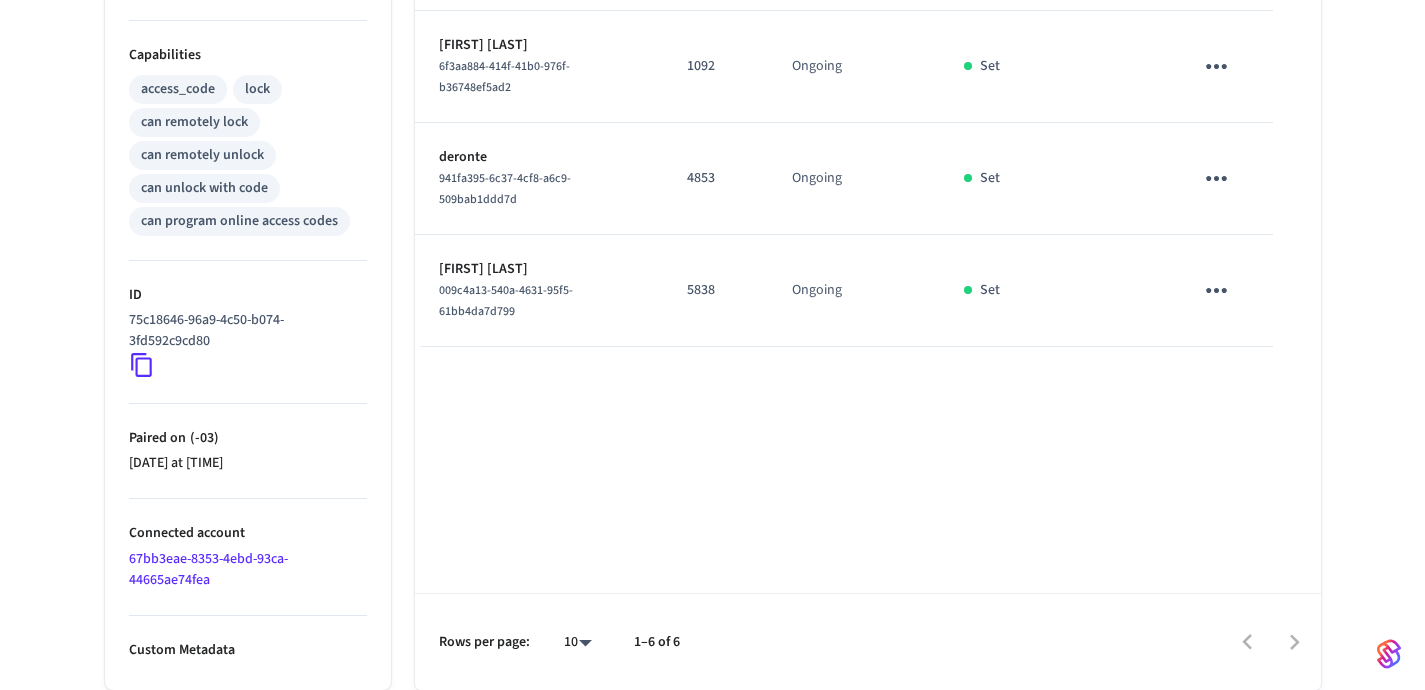click on "009c4a13-540a-4631-95f5-61bb4da7d799" at bounding box center [539, 301] 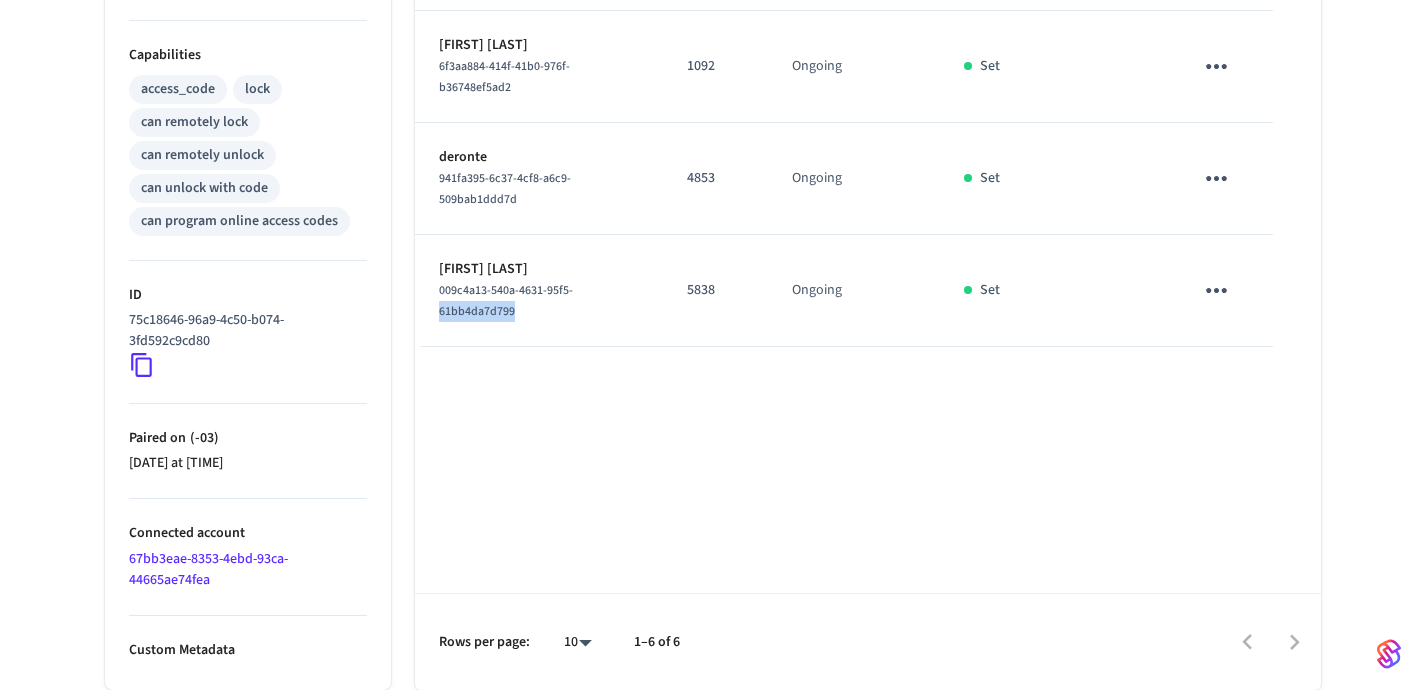click on "009c4a13-540a-4631-95f5-61bb4da7d799" at bounding box center (539, 301) 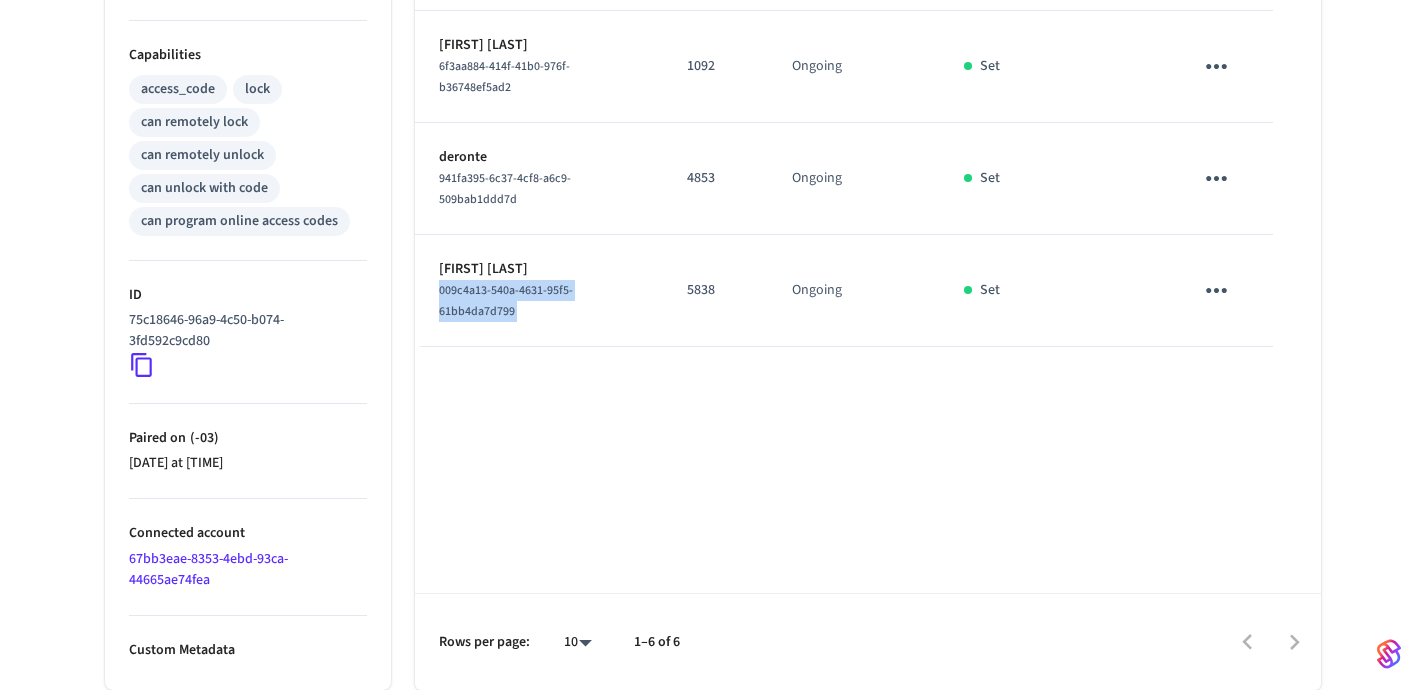click on "009c4a13-540a-4631-95f5-61bb4da7d799" at bounding box center [539, 301] 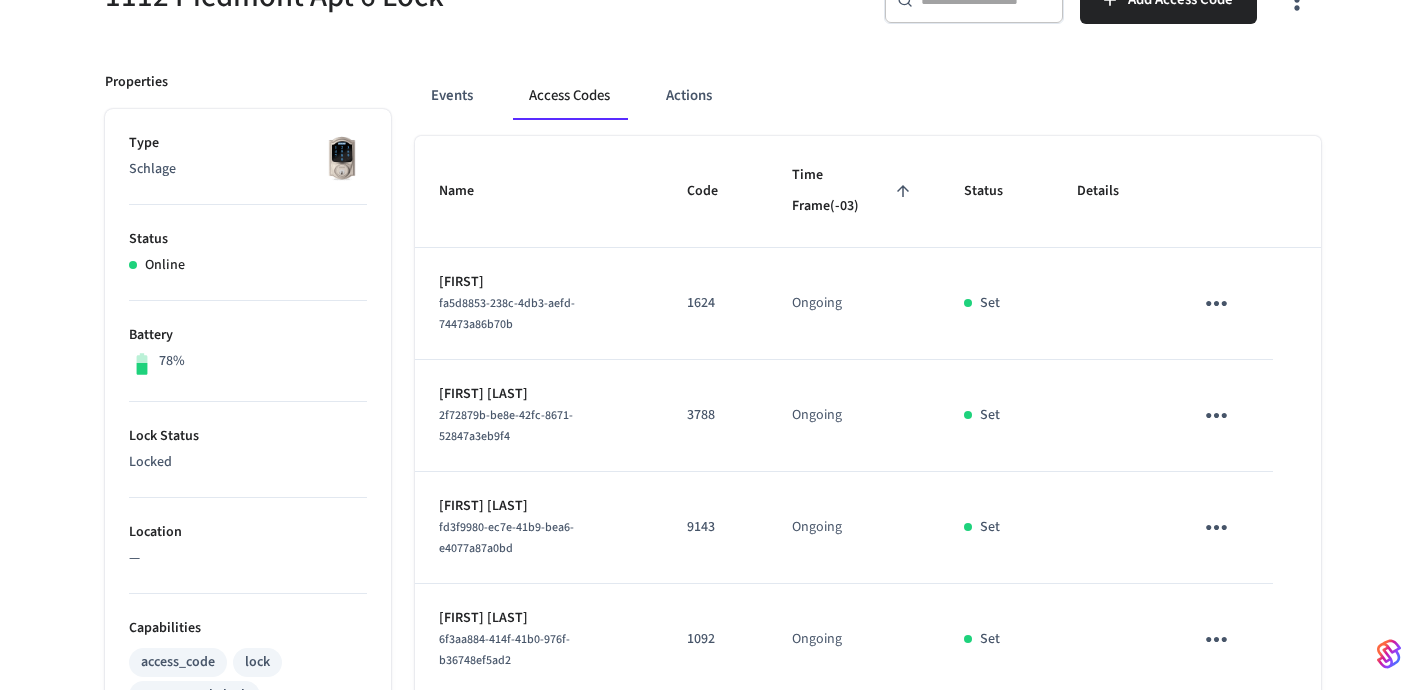 scroll, scrollTop: 0, scrollLeft: 0, axis: both 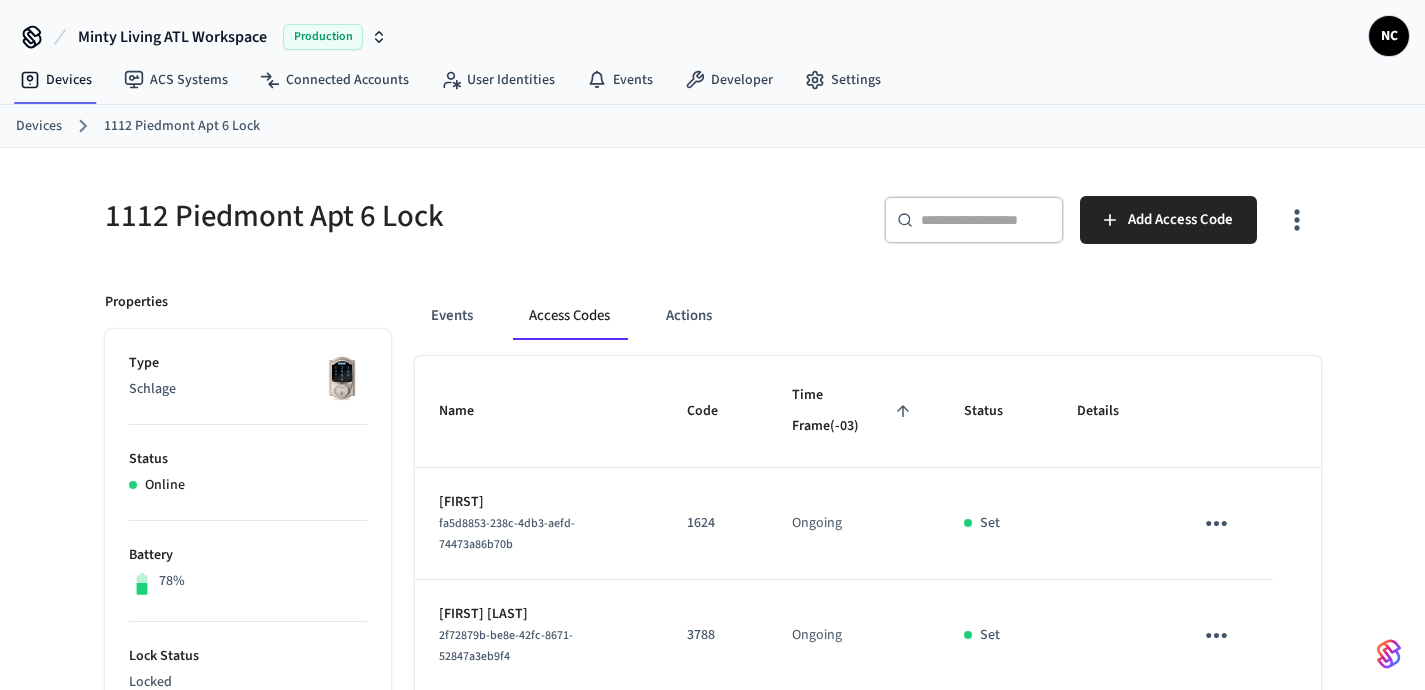 click on "Devices" at bounding box center (39, 126) 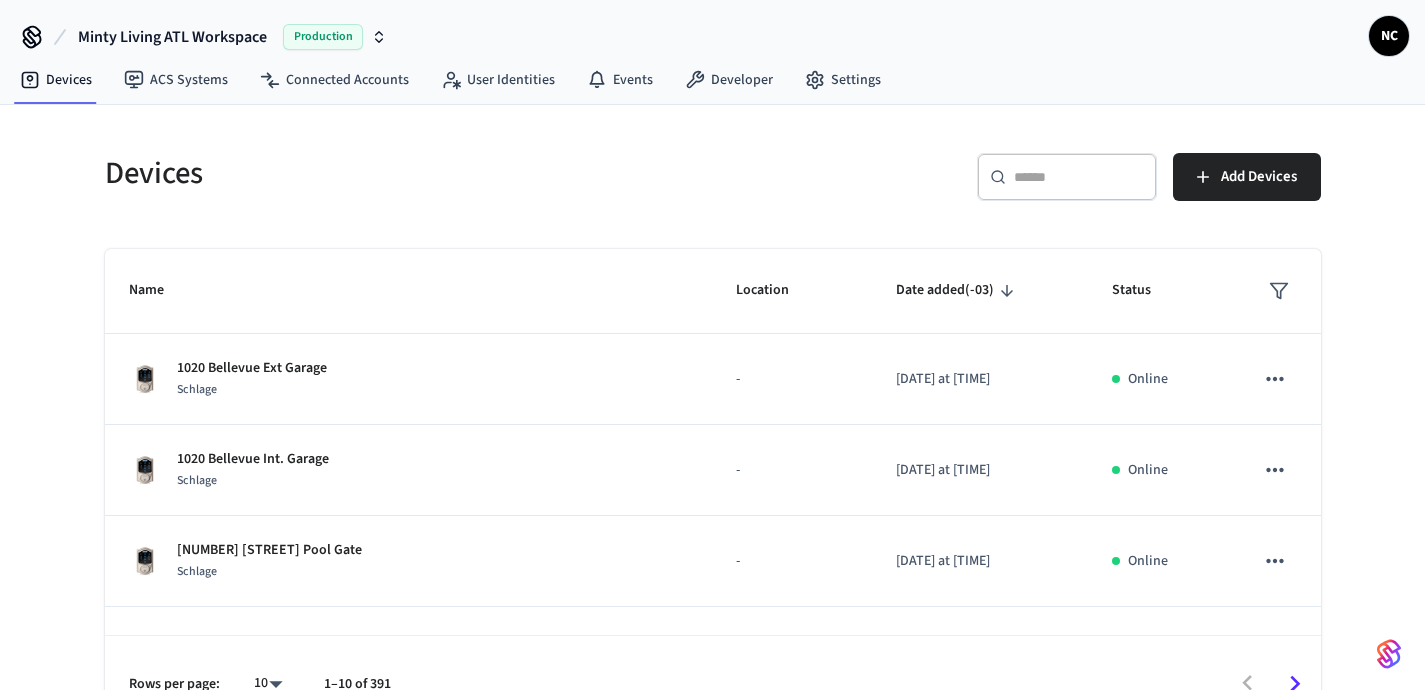 click at bounding box center (1079, 177) 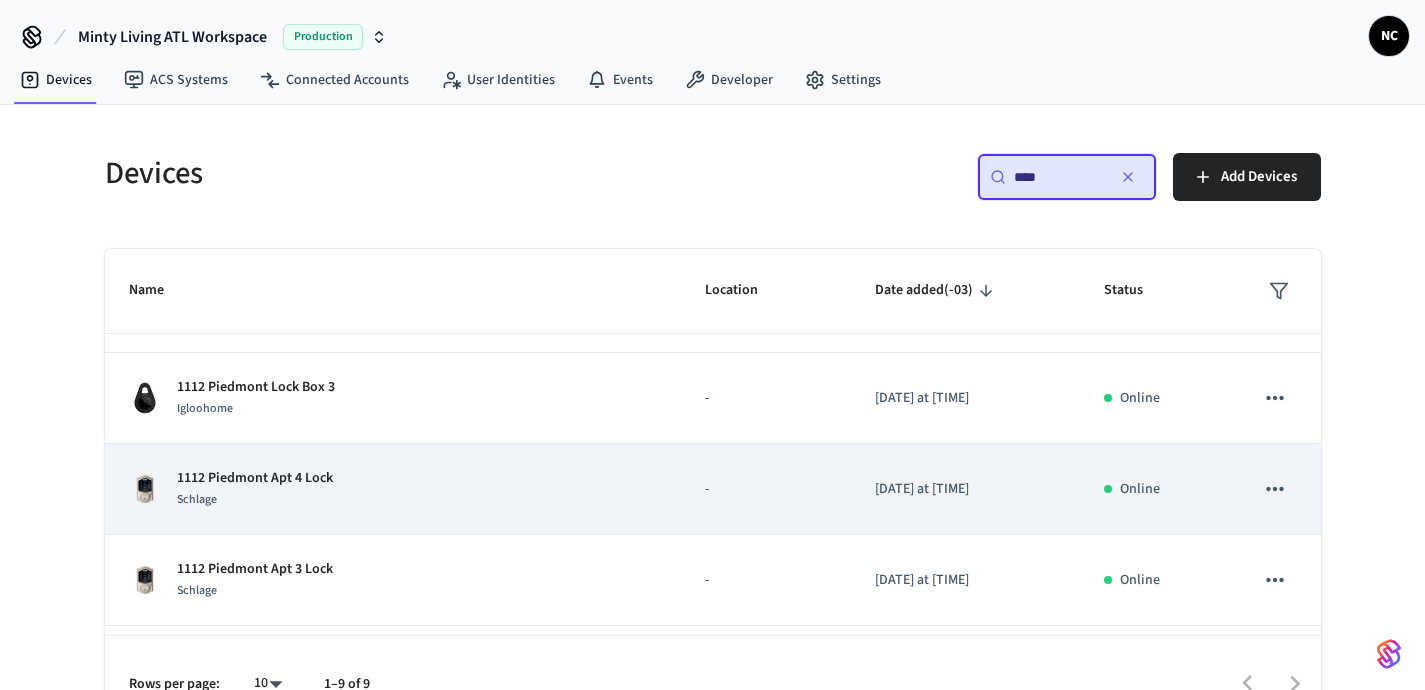 scroll, scrollTop: 71, scrollLeft: 0, axis: vertical 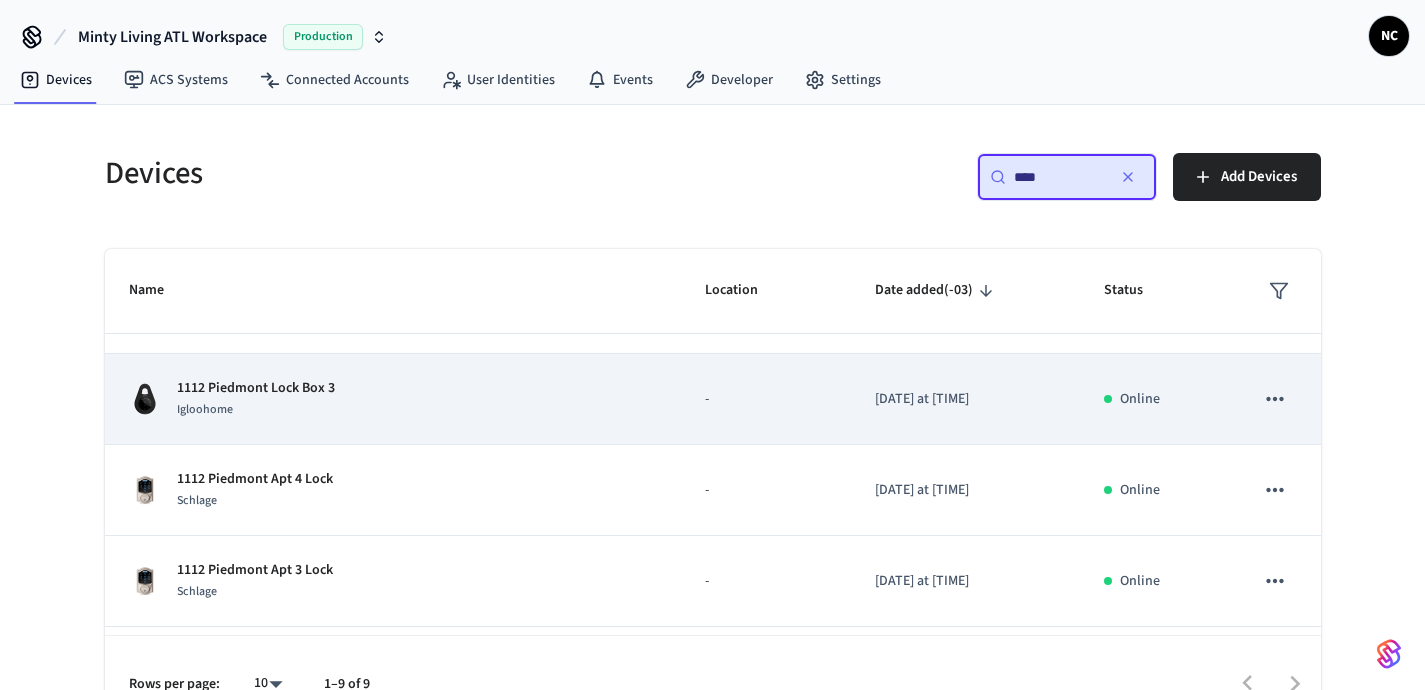 type on "****" 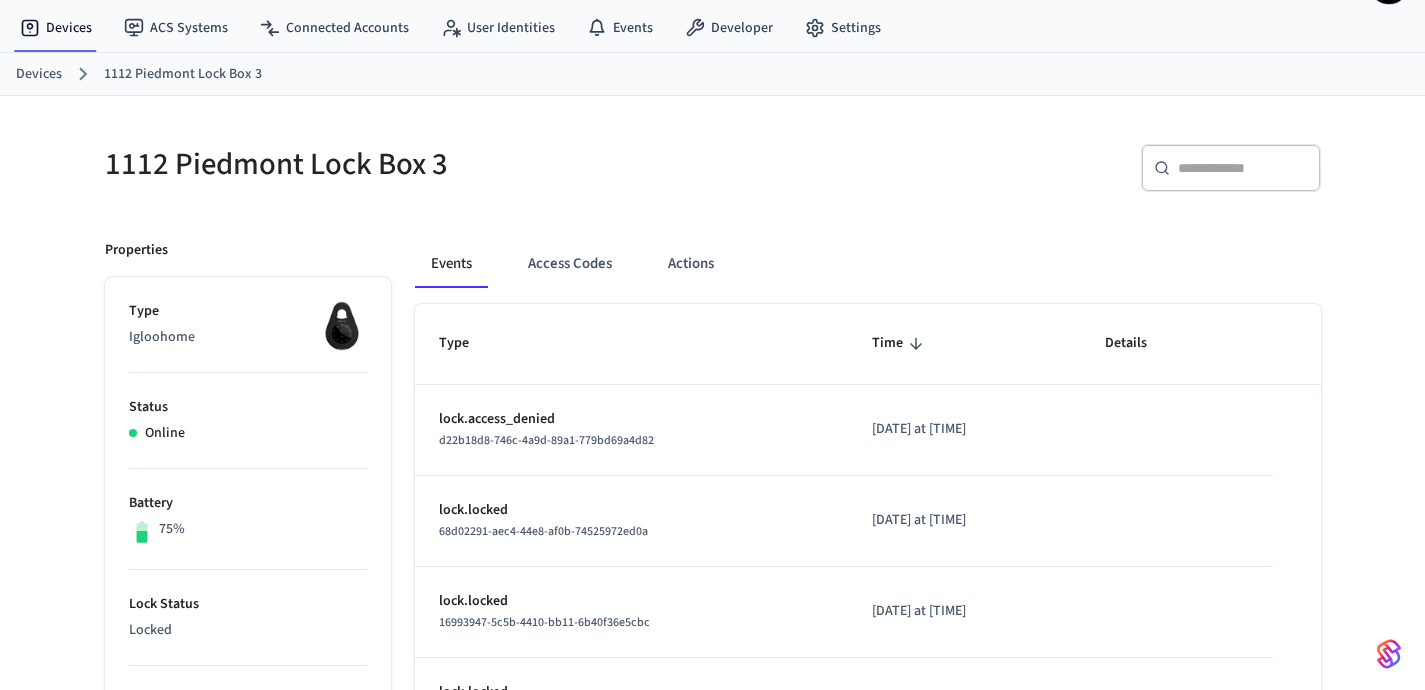 scroll, scrollTop: 0, scrollLeft: 0, axis: both 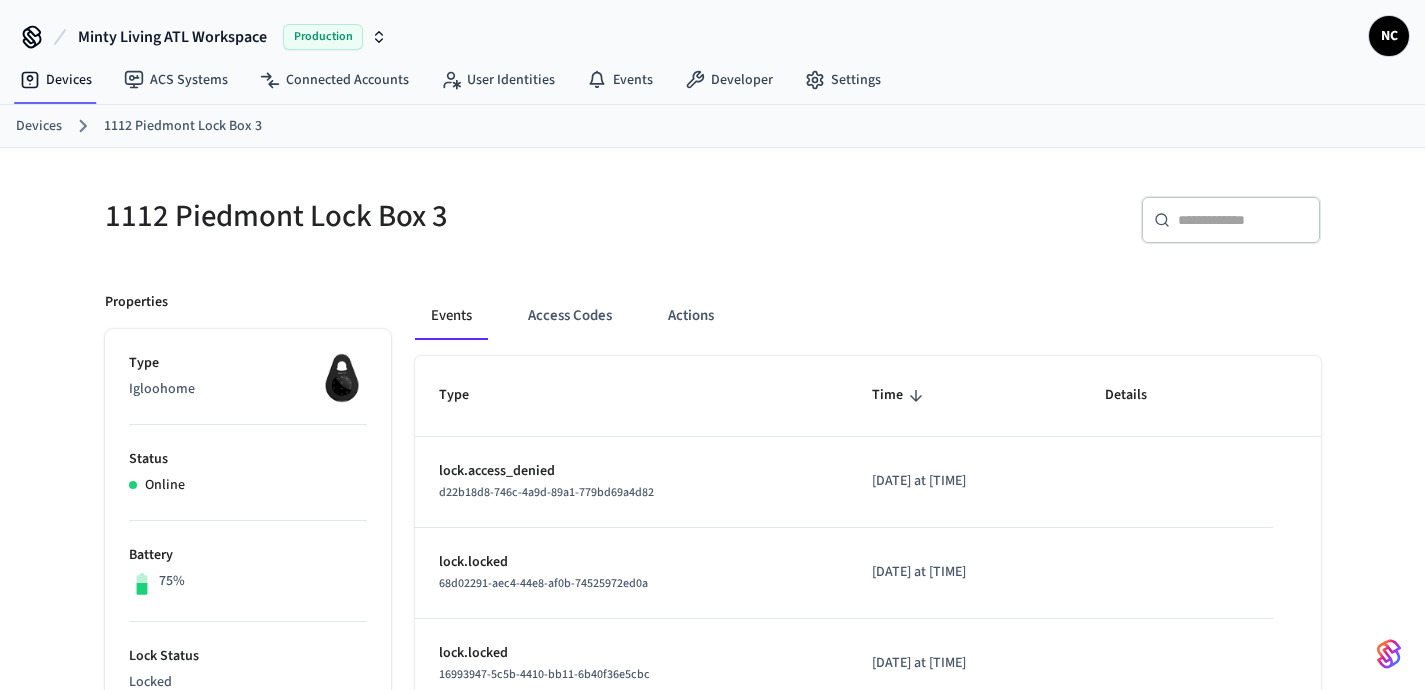 click on "Devices" at bounding box center [39, 126] 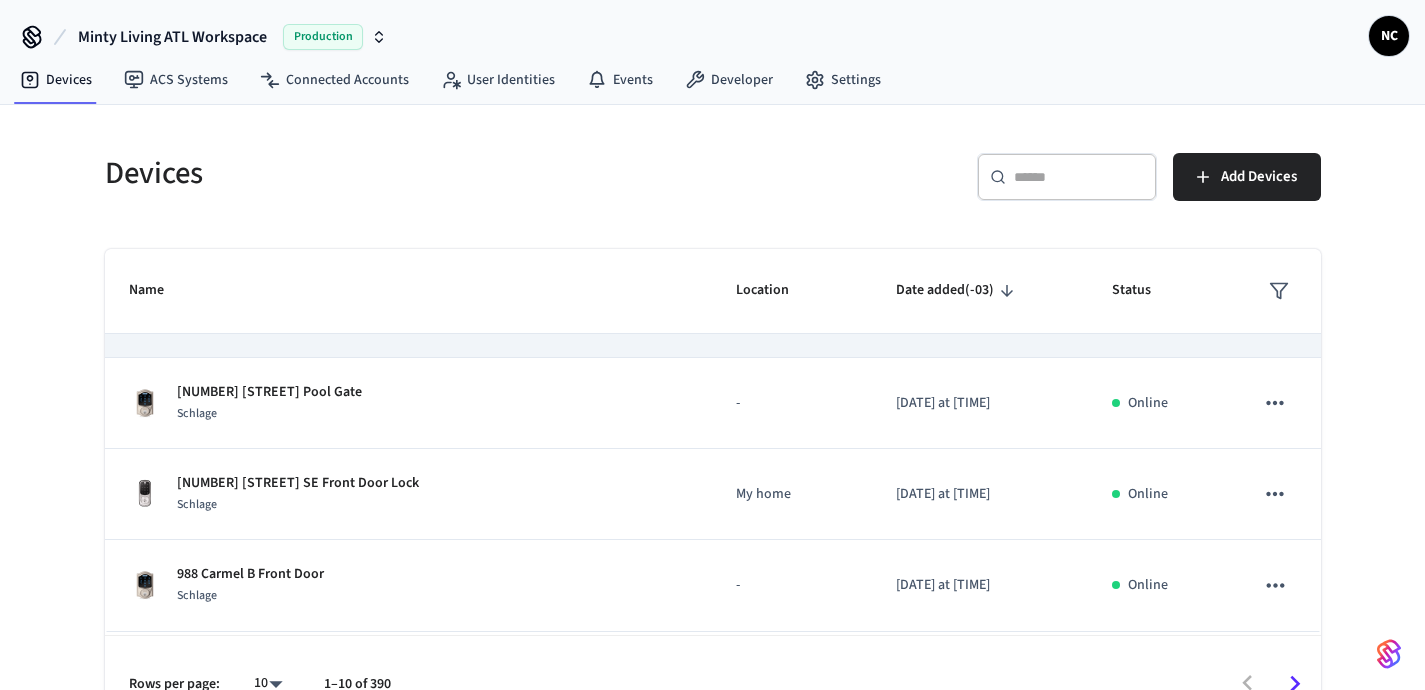 scroll, scrollTop: 182, scrollLeft: 0, axis: vertical 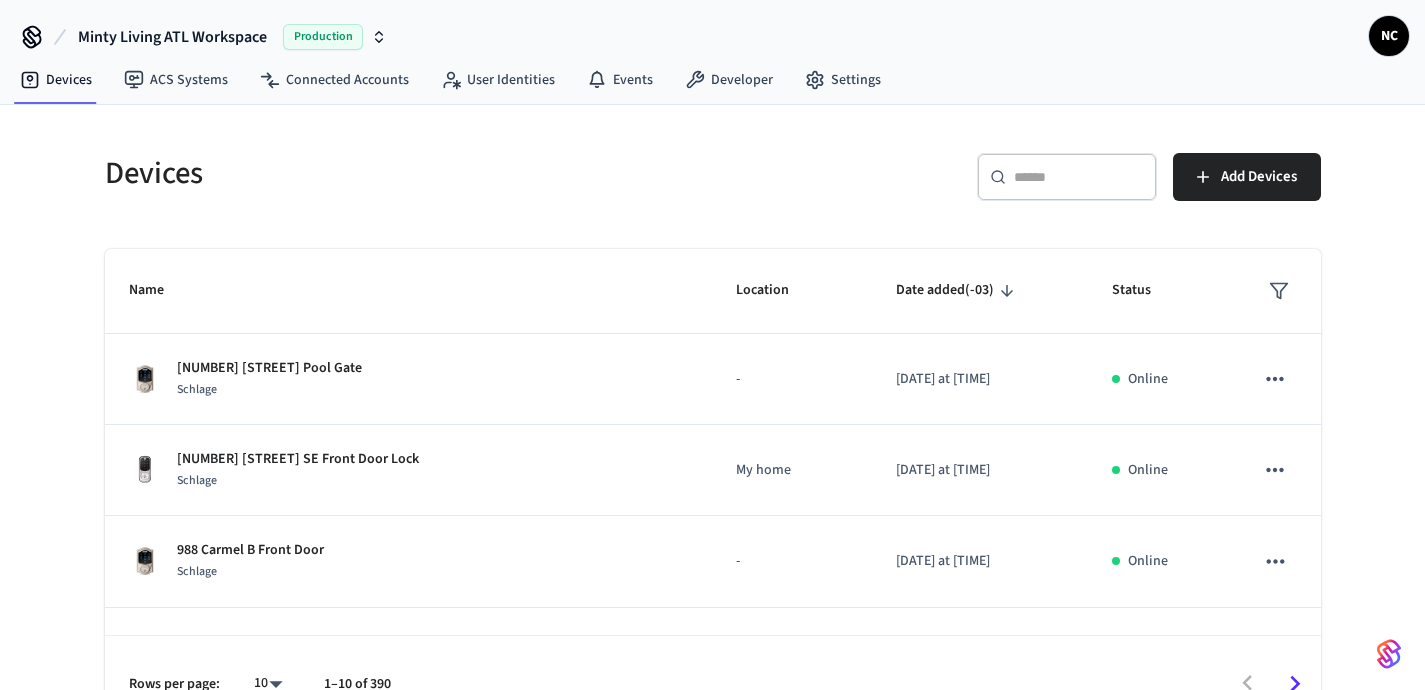 click at bounding box center [1079, 177] 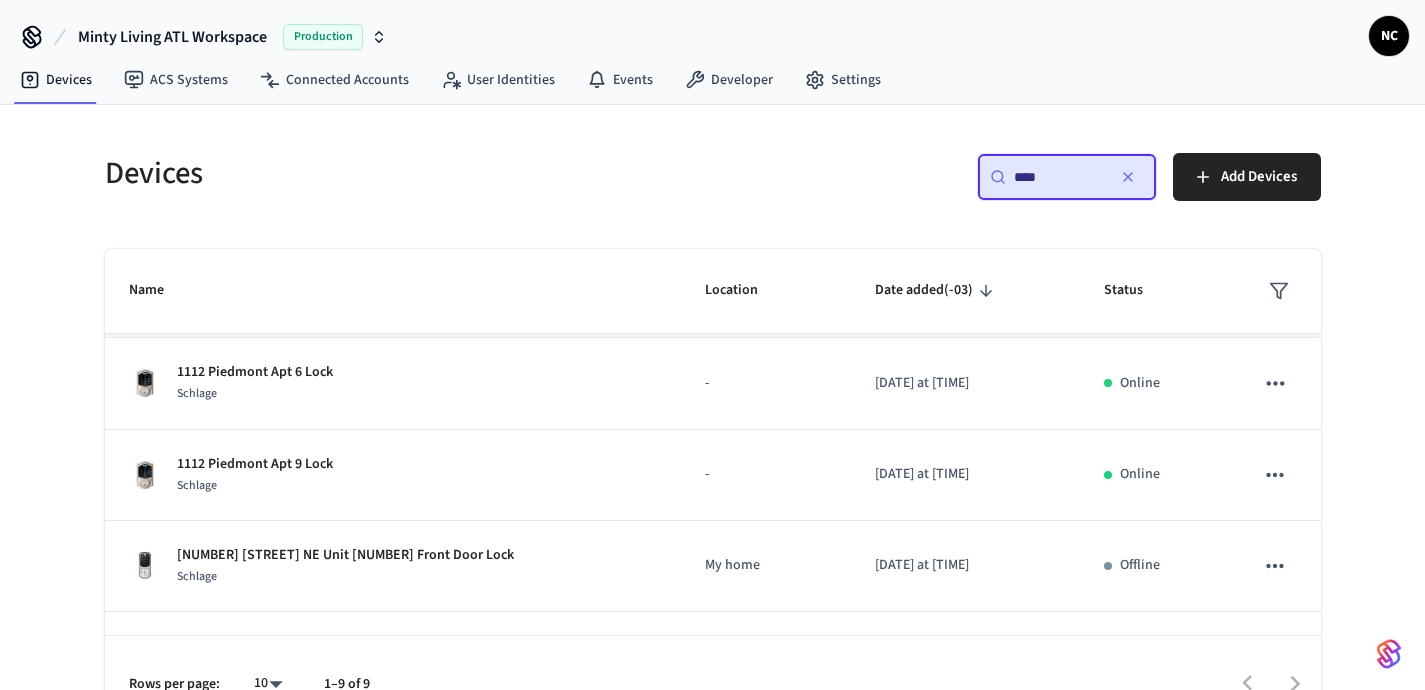 scroll, scrollTop: 519, scrollLeft: 0, axis: vertical 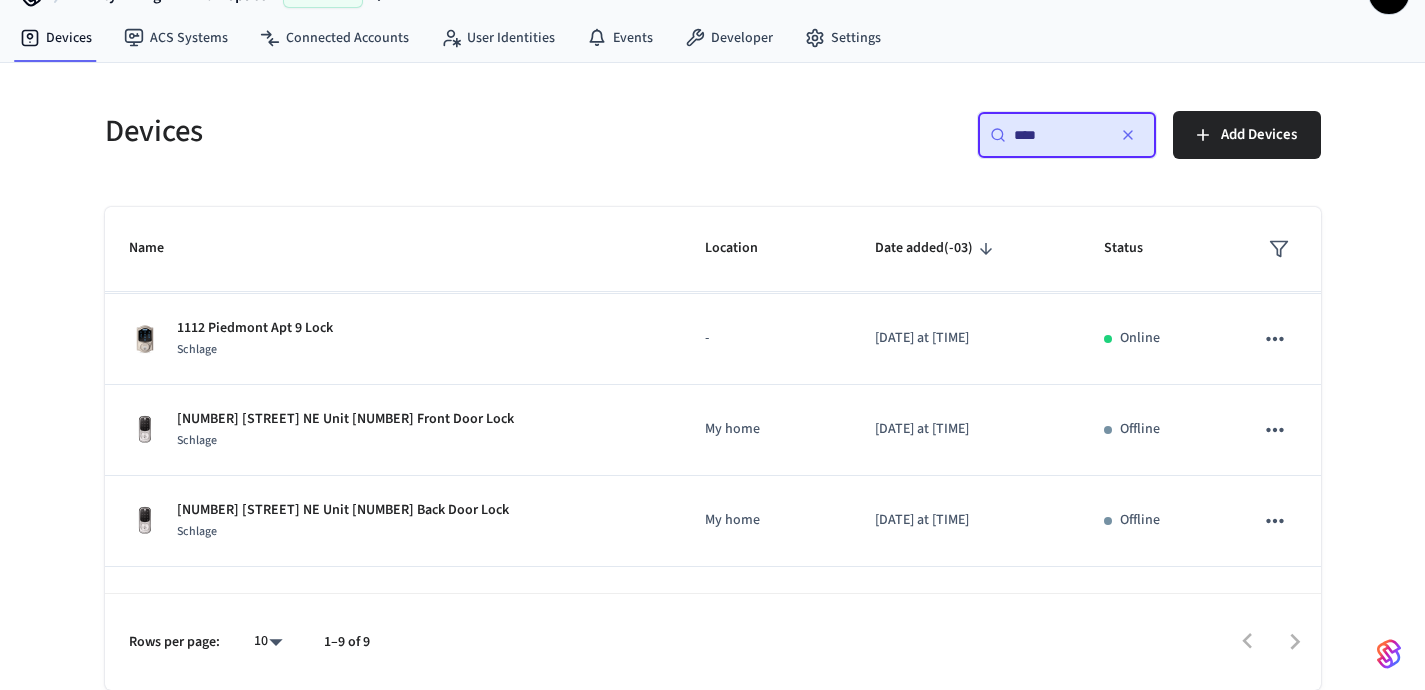 click on "****" at bounding box center [1059, 135] 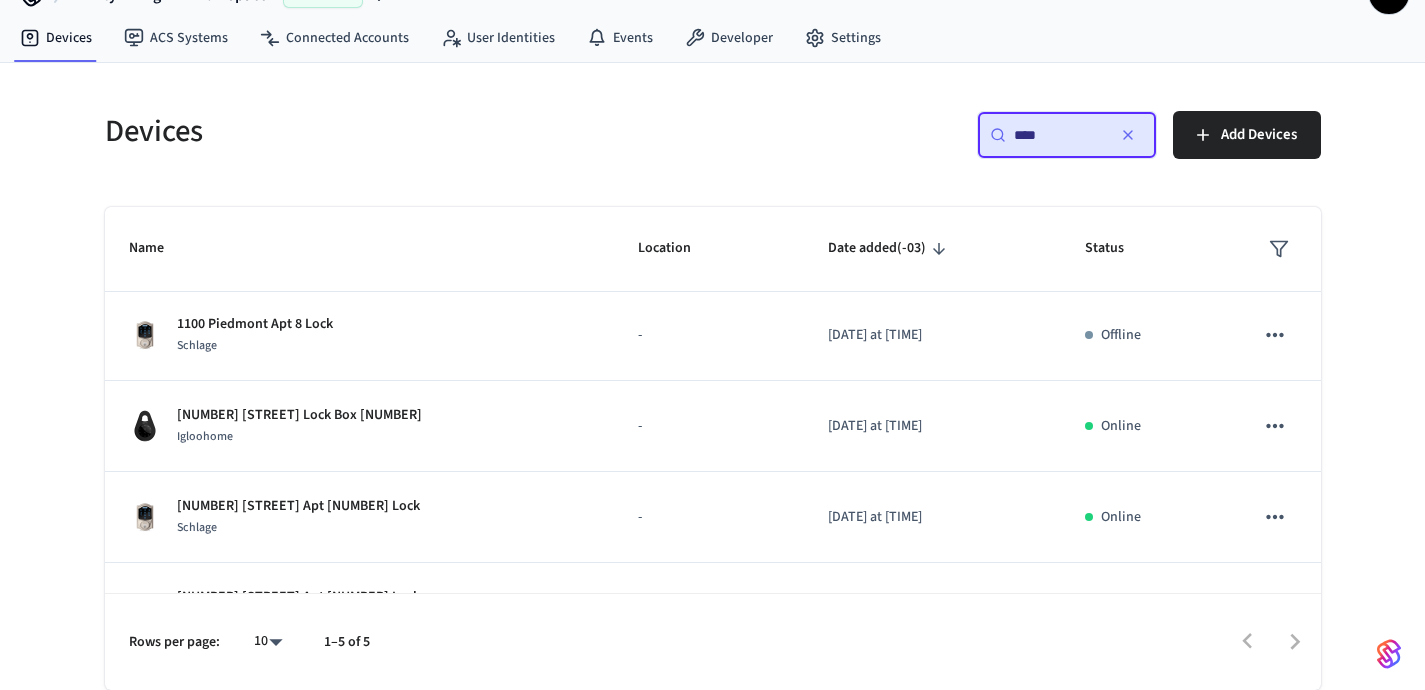 scroll, scrollTop: 0, scrollLeft: 0, axis: both 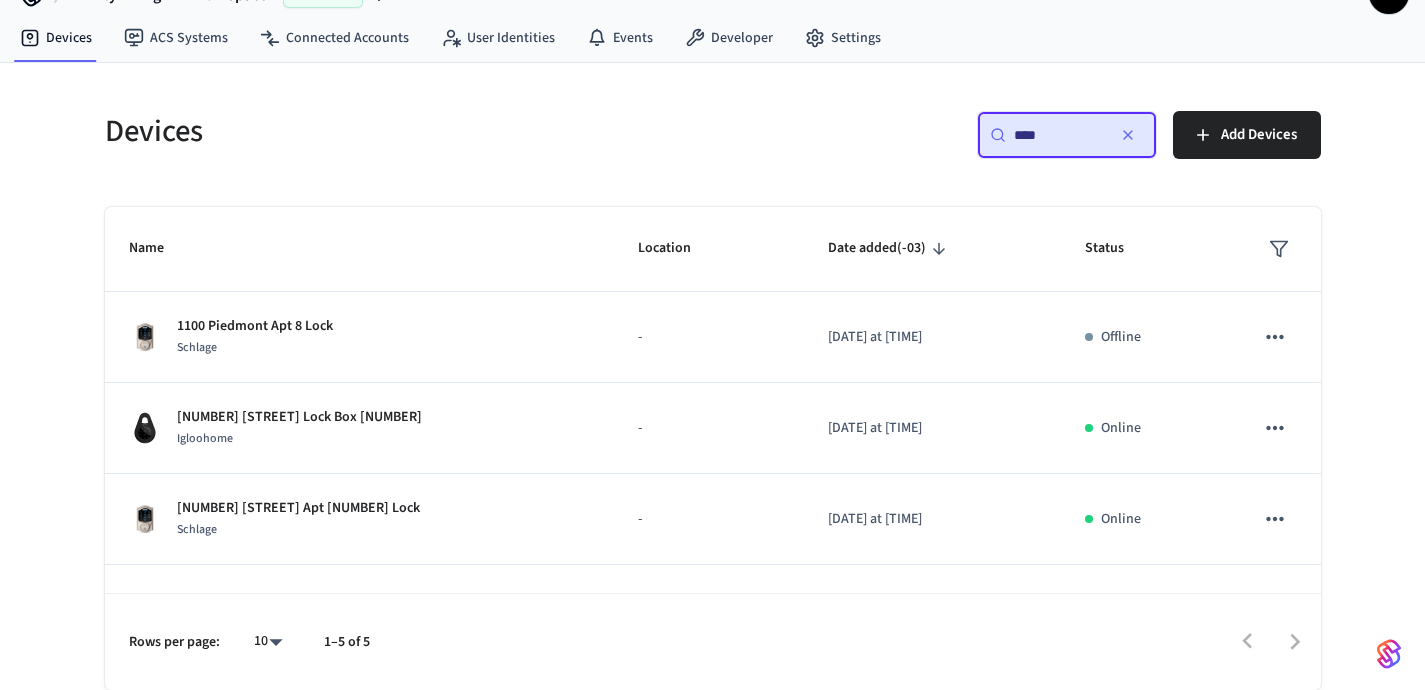 click on "​ **** ​" at bounding box center (1067, 135) 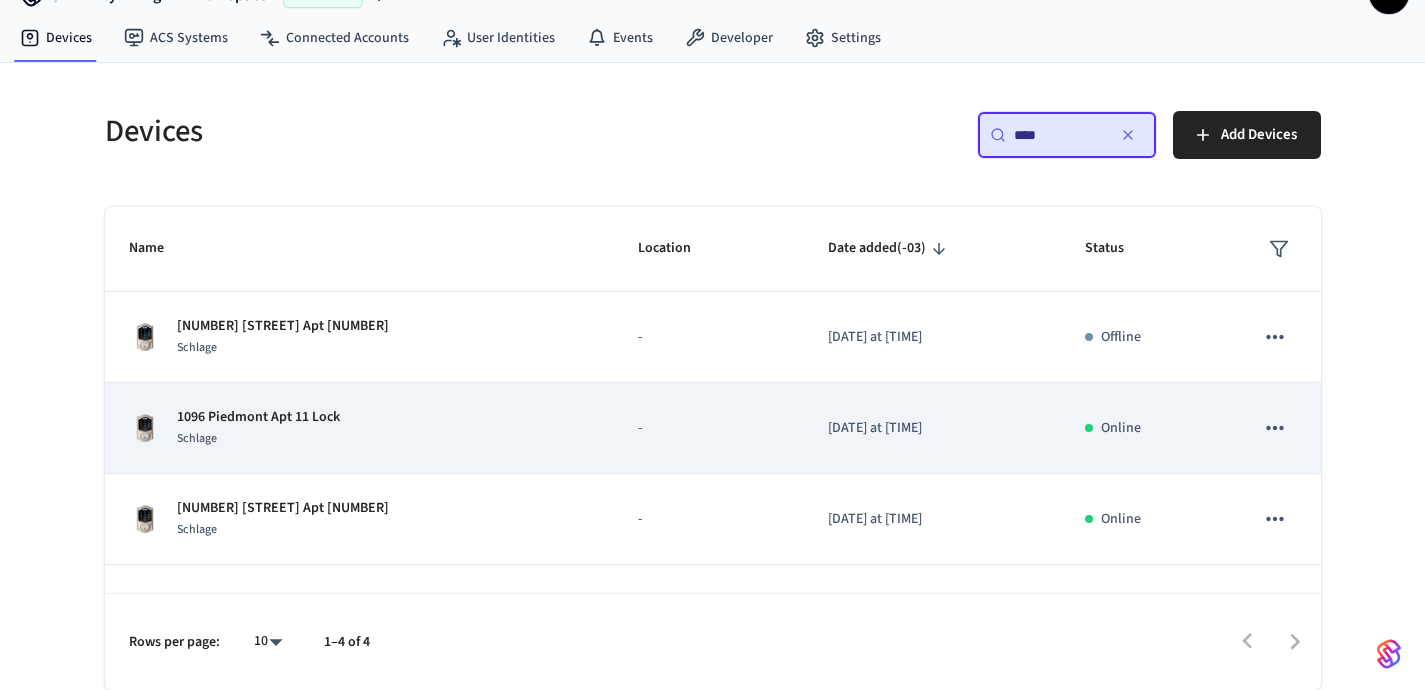 scroll, scrollTop: 0, scrollLeft: 0, axis: both 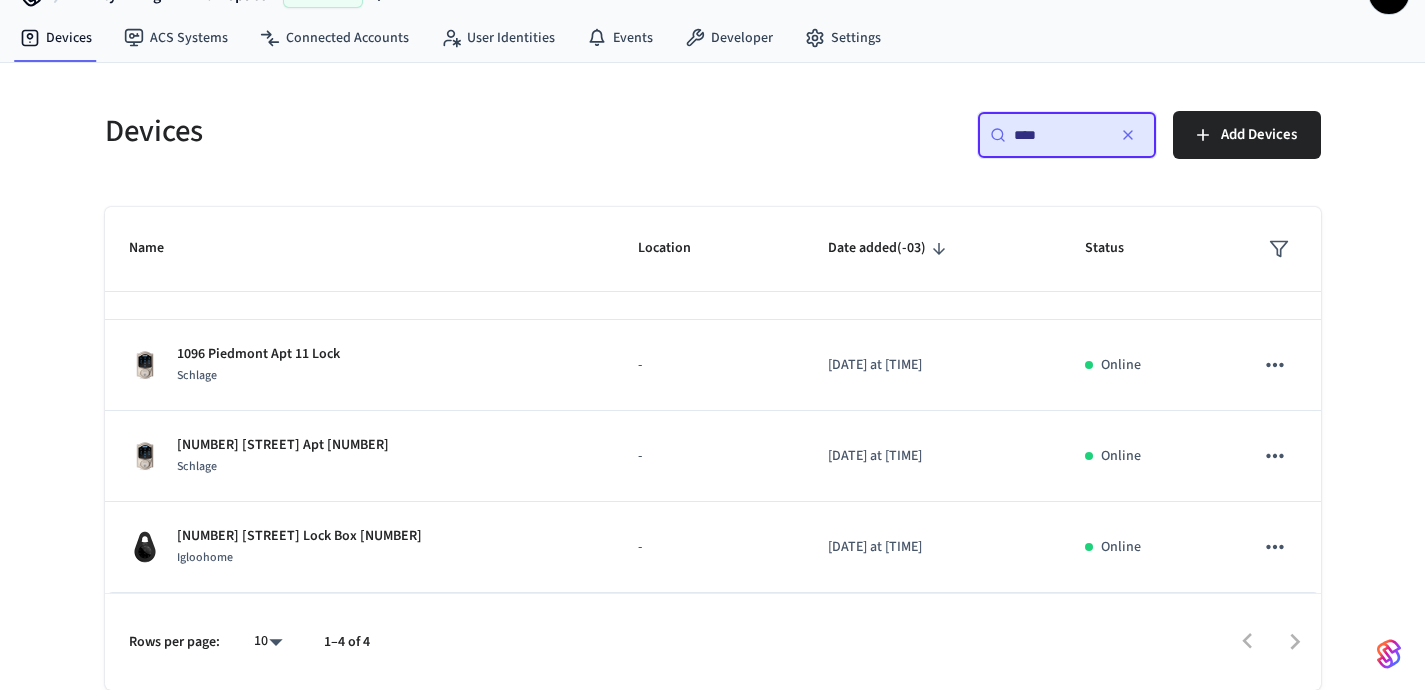 click on "****" at bounding box center (1059, 135) 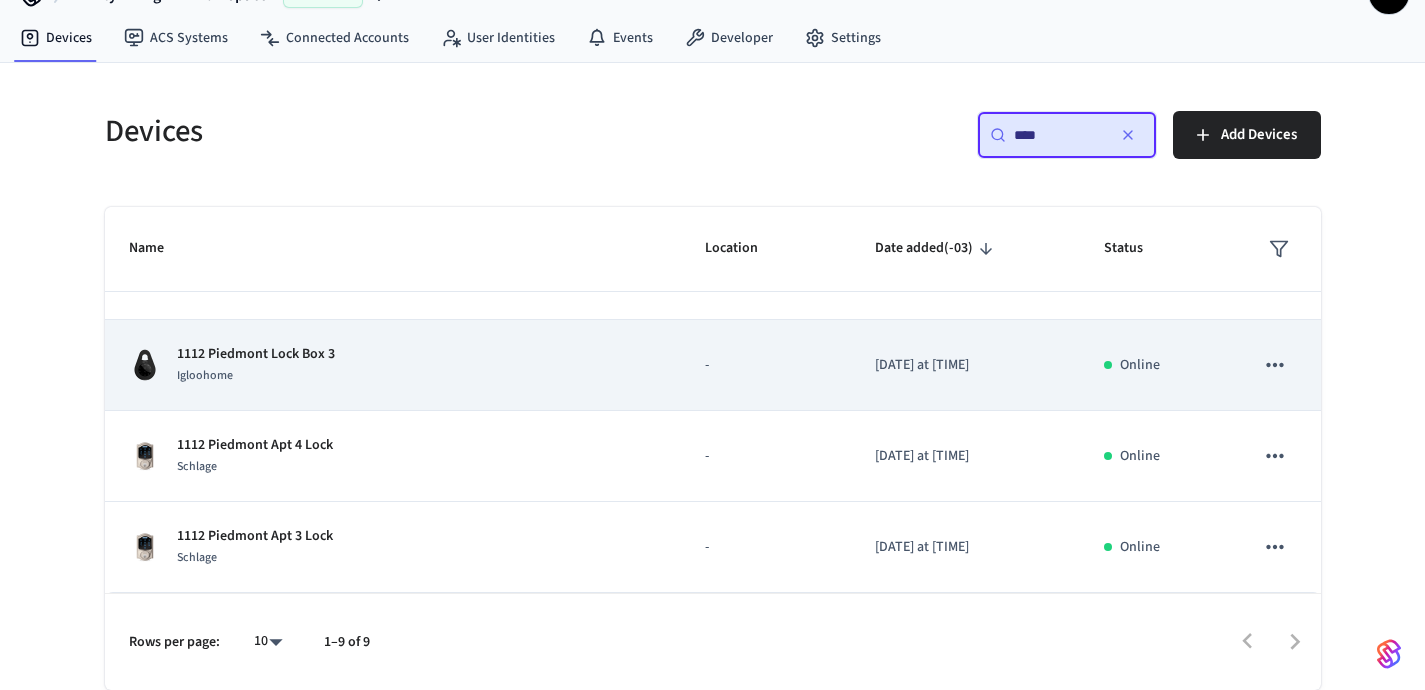 type on "****" 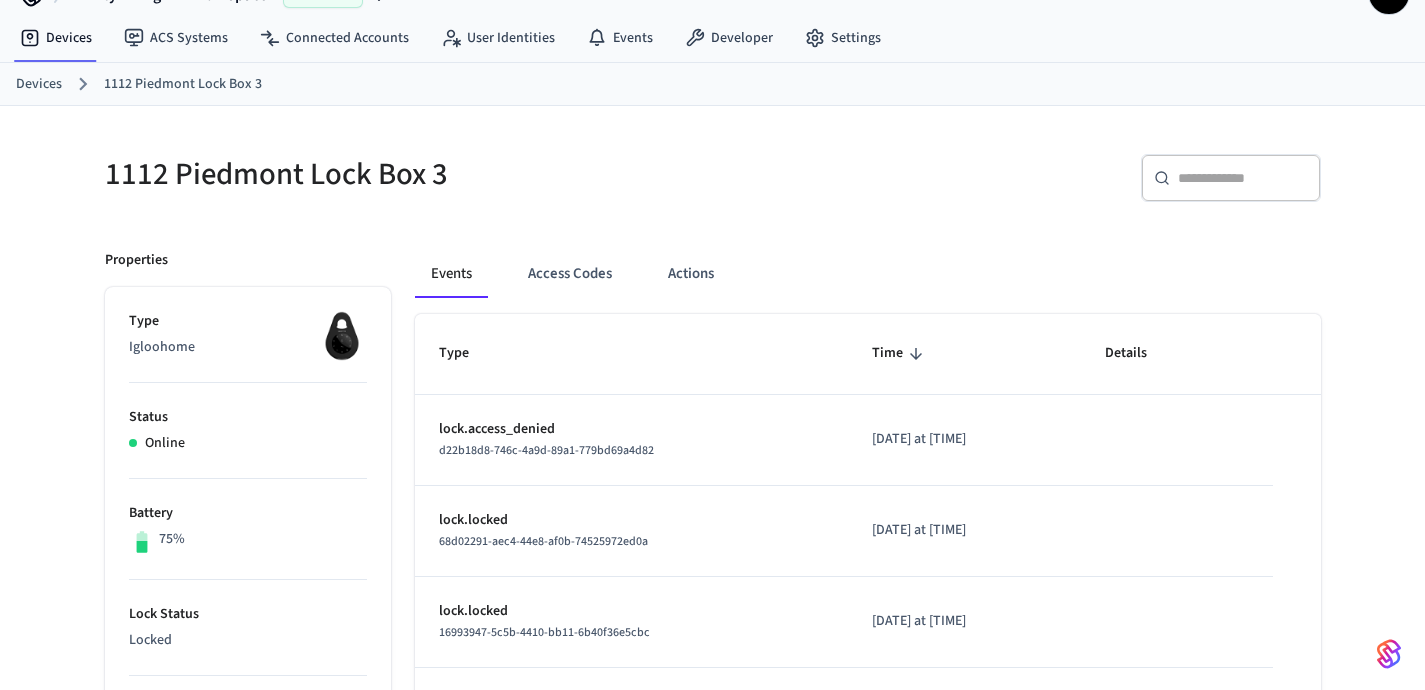 scroll, scrollTop: 0, scrollLeft: 0, axis: both 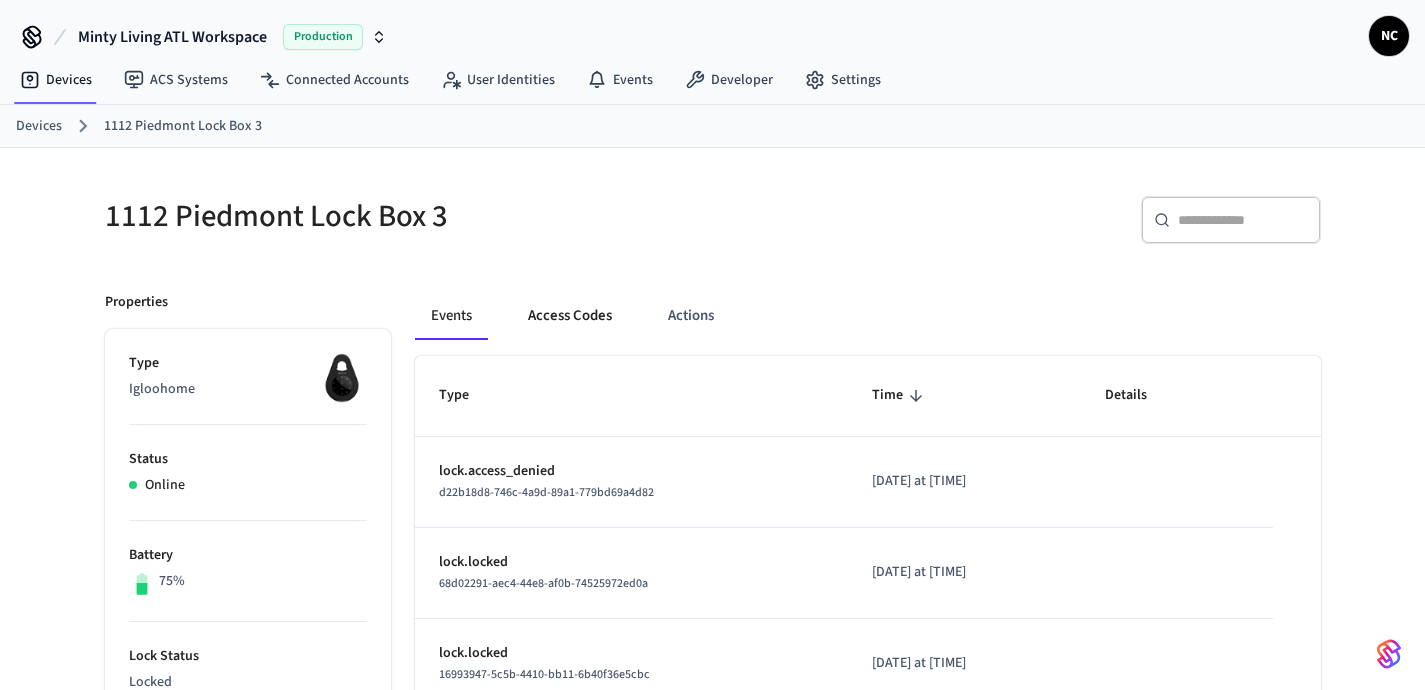 click on "Access Codes" at bounding box center [570, 316] 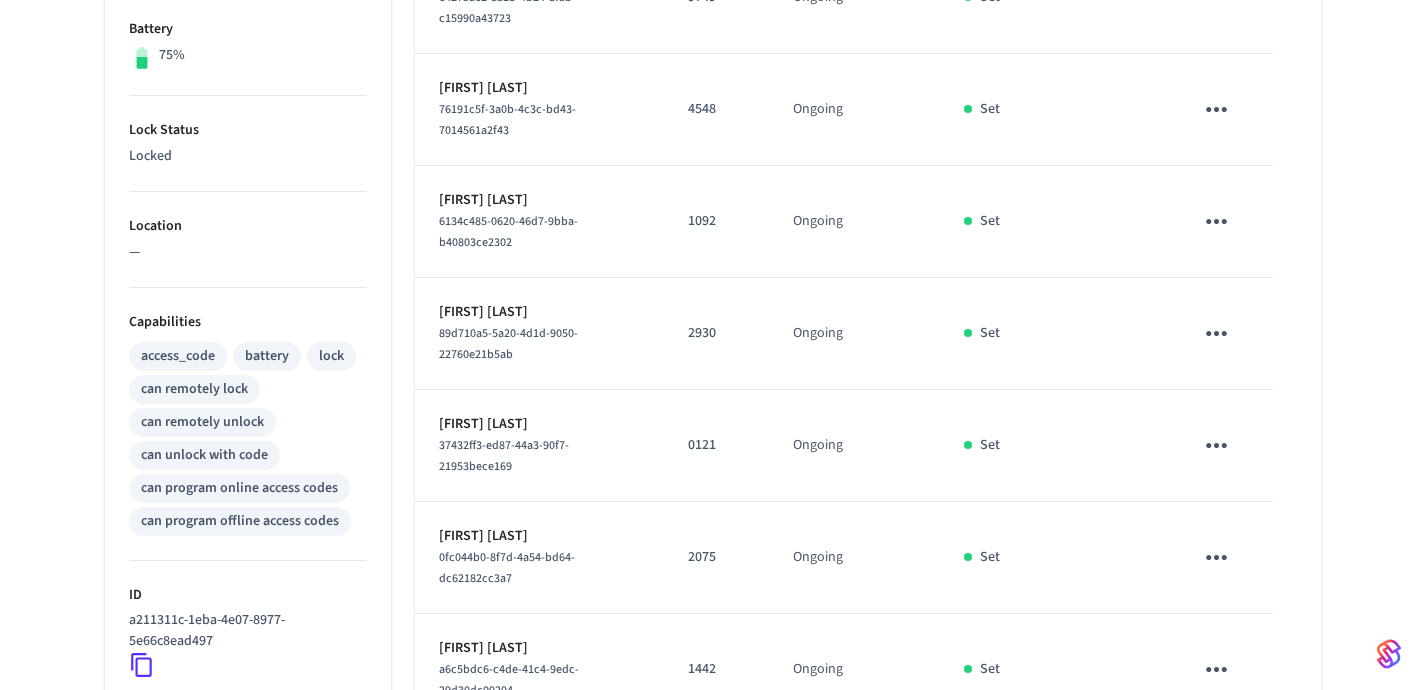 scroll, scrollTop: 608, scrollLeft: 0, axis: vertical 